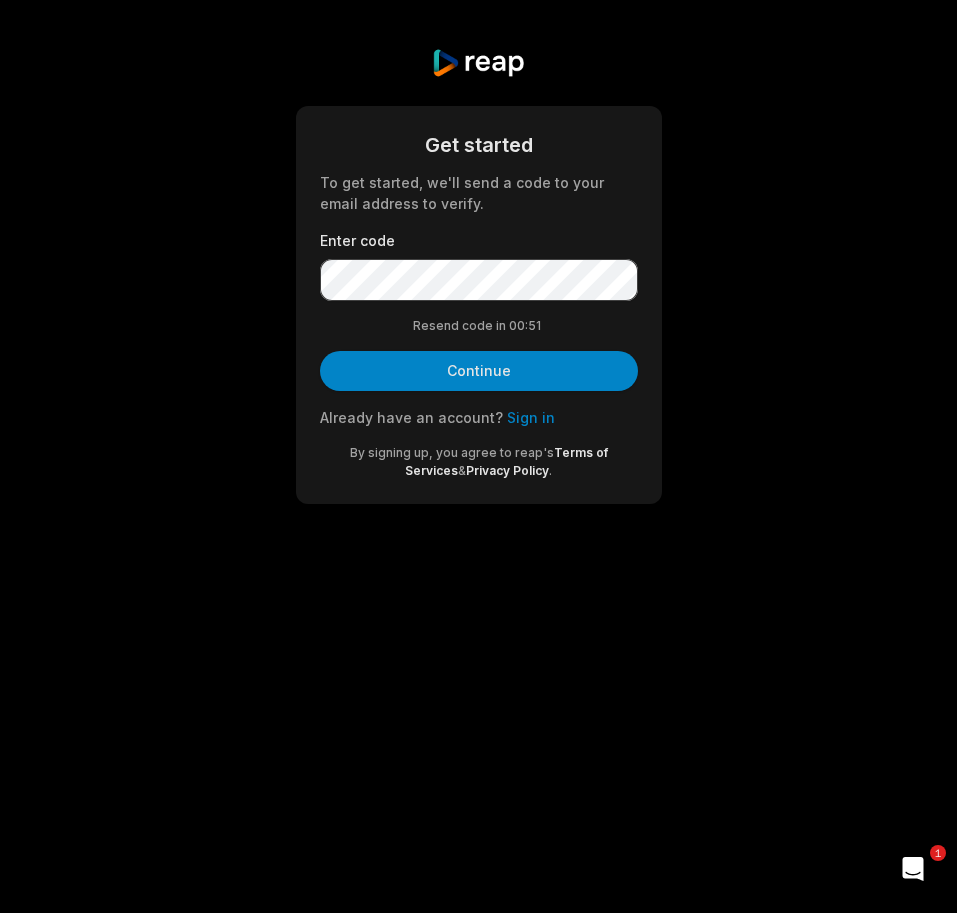 scroll, scrollTop: 0, scrollLeft: 0, axis: both 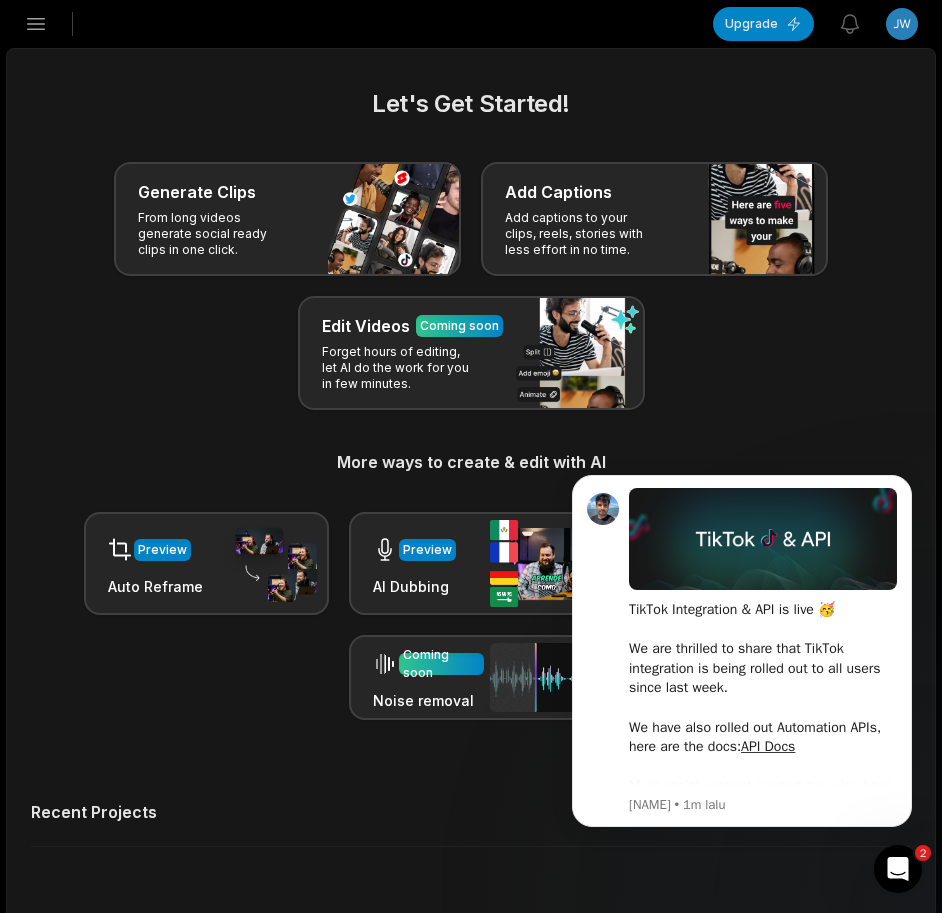 click 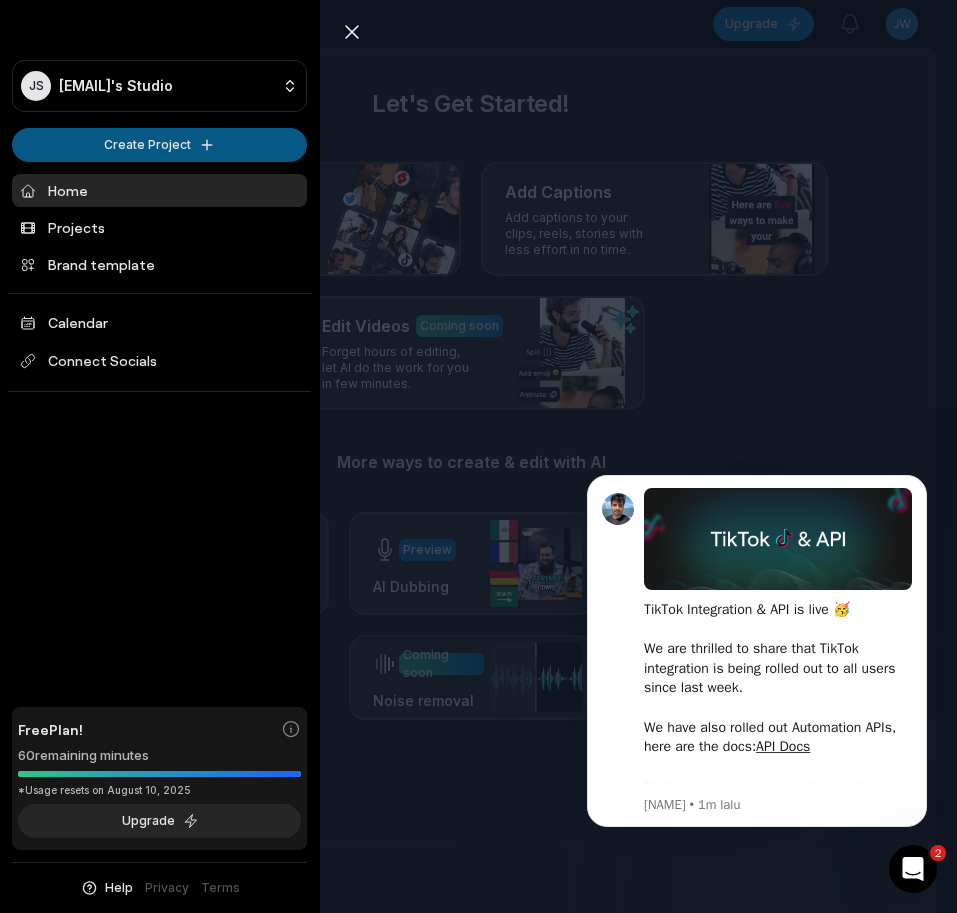 click on "[NAME] [EMAIL]'s Studio Create Project Home Projects Brand template Calendar Connect Socials Free Plan! 60 remaining minutes *Usage resets on [DATE] Upgrade Help Privacy Terms Open sidebar Upgrade View notifications Open user menu Let's Get Started! Generate Clips From long videos generate social ready clips in one click. Add Captions Add captions to your clips, reels, stories with less effort in no time. Edit Videos Coming soon Forget hours of editing, let AI do the work for you in few minutes. More ways to create & edit with AI Preview Auto Reframe Preview AI Dubbing Coming soon Transcription Coming soon Noise removal Recent Projects View all Made with in [CITY] Close sidebar [NAME] [EMAIL]'s Studio Create Project Home Projects Brand template Calendar Connect Socials Free Plan! 60 remaining minutes *Usage resets on [DATE] Upgrade Help Privacy Terms" at bounding box center [478, 456] 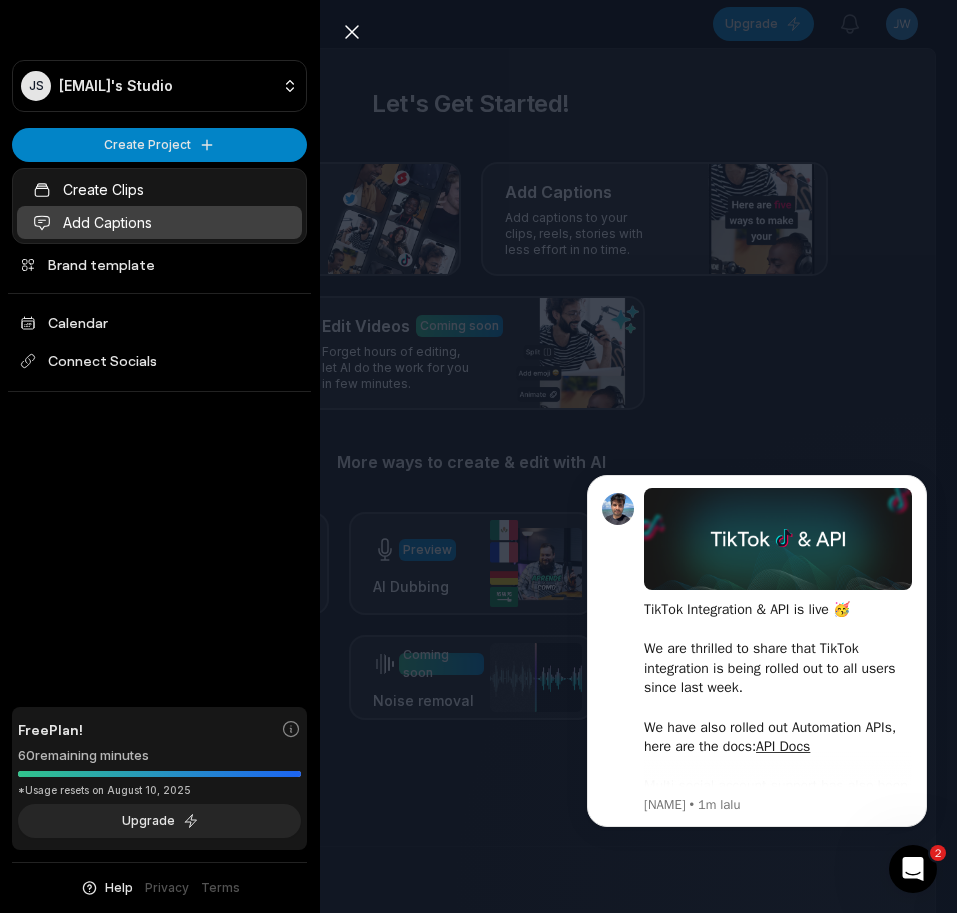 click on "Add Captions" at bounding box center (159, 222) 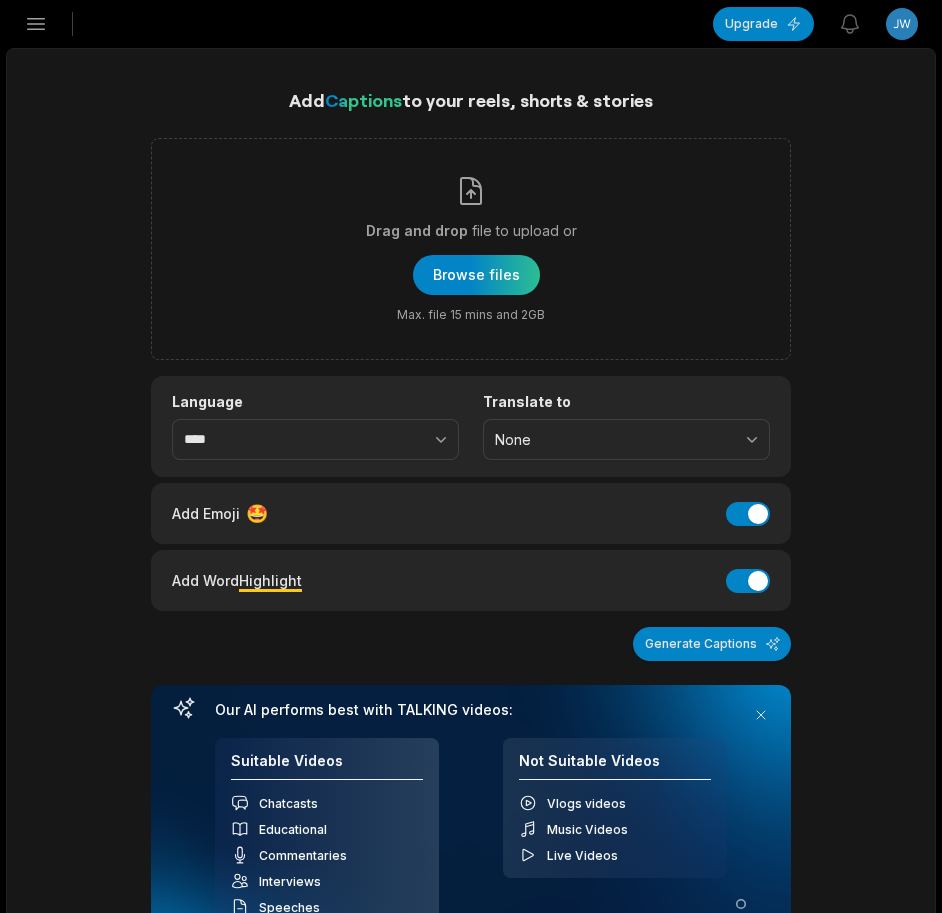 scroll, scrollTop: 0, scrollLeft: 0, axis: both 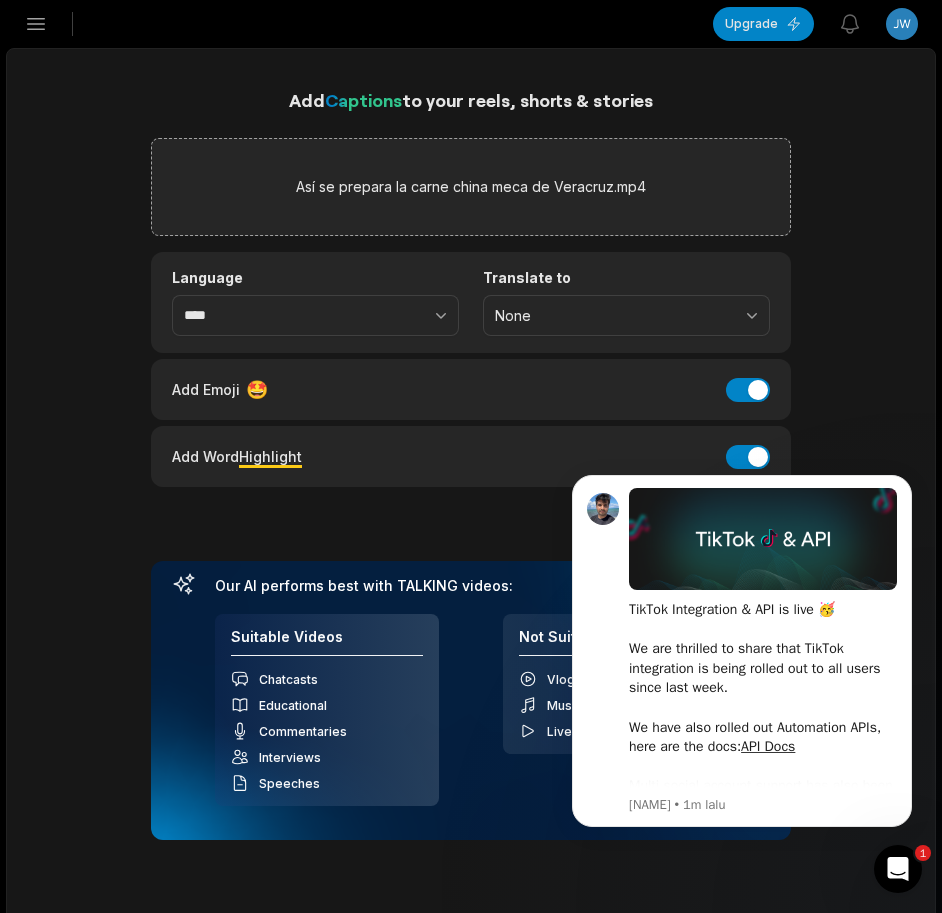 click on "Add  Captions  to your reels, shorts & stories Así se prepara la carne china meca de Veracruz.mp4 Language **** Translate to None Add Emoji 🤩 Add Emoji Add Word  Highlight Add Word Highlight Generate Captions Your browser does not support mp4 format. Our AI performs best with TALKING videos: Suitable Videos Chatcasts Educational  Commentaries  Interviews  Speeches Not Suitable Videos Vlogs videos Music Videos Live Videos Recent Projects View all" at bounding box center (471, 538) 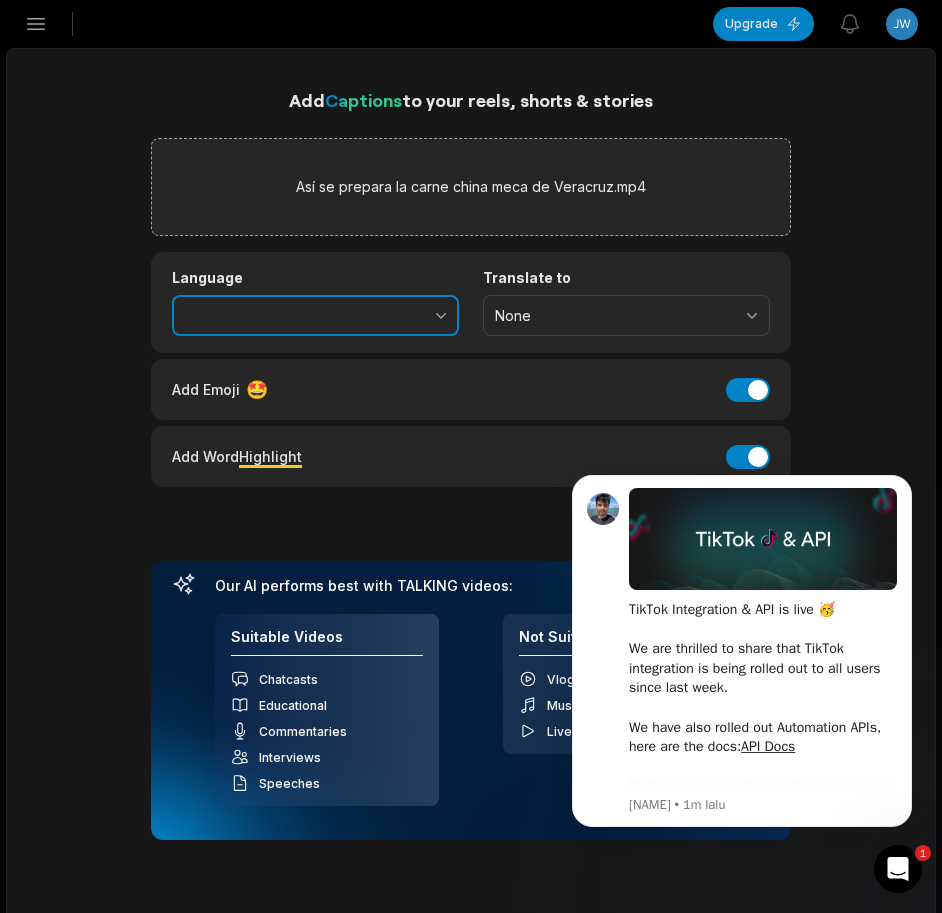 click at bounding box center (397, 316) 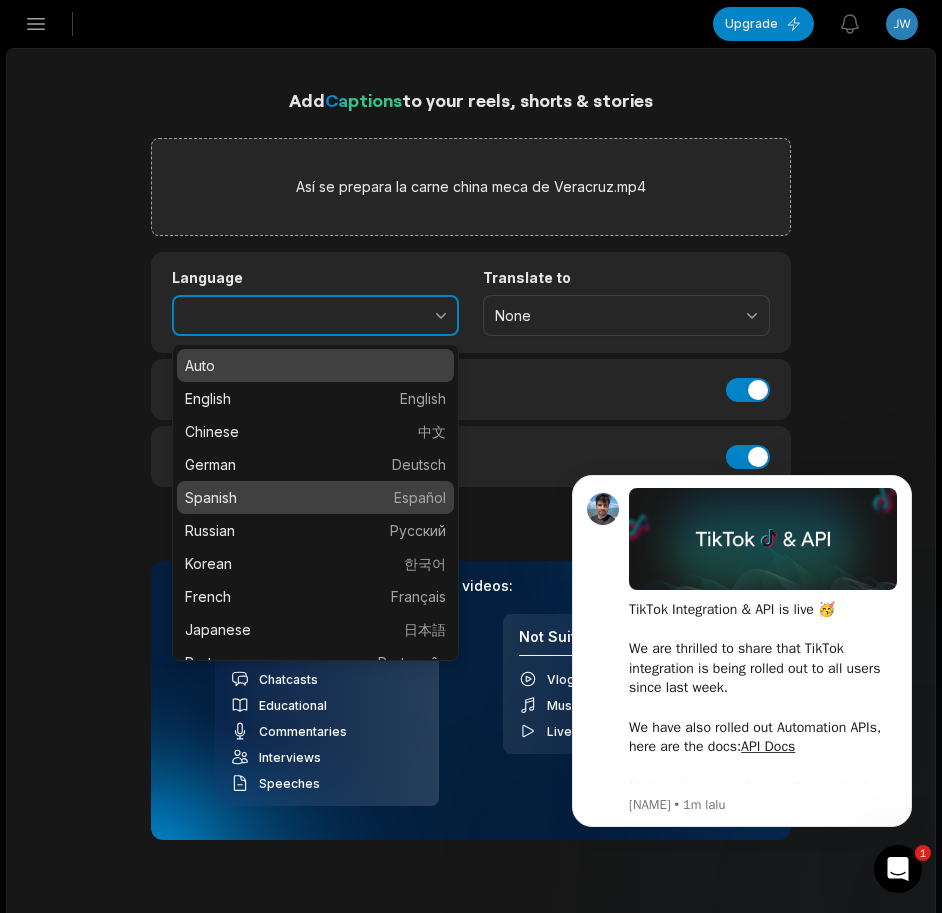 type on "*******" 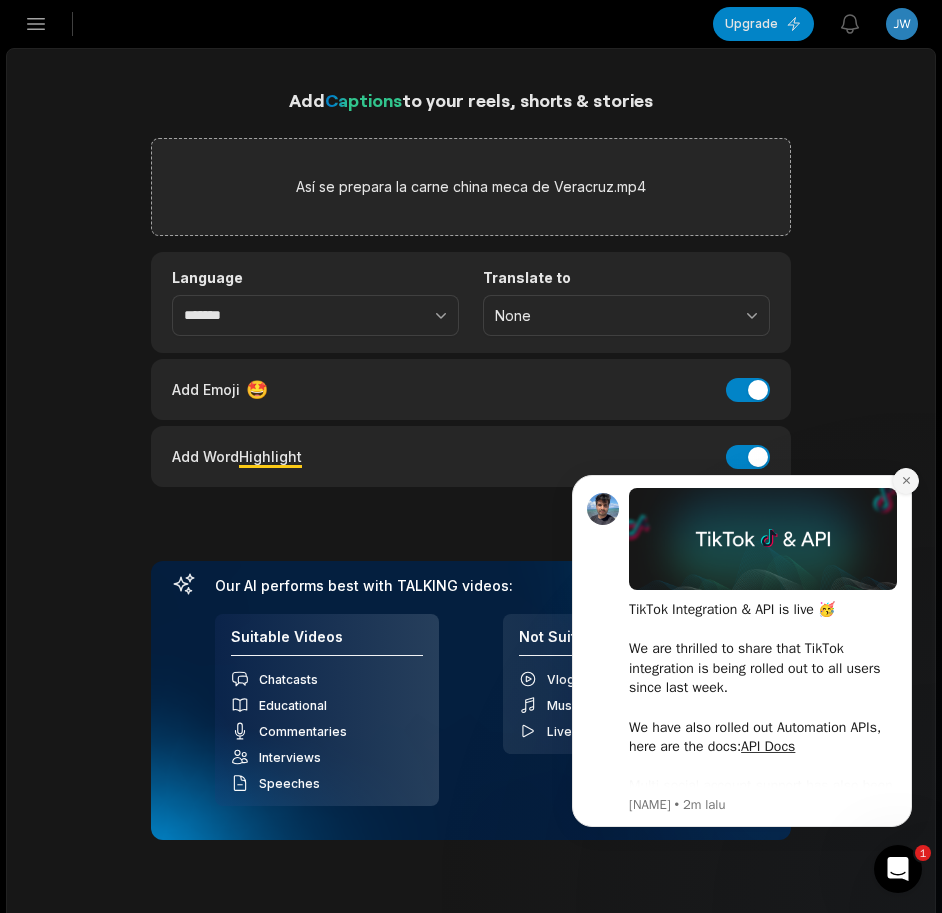 click 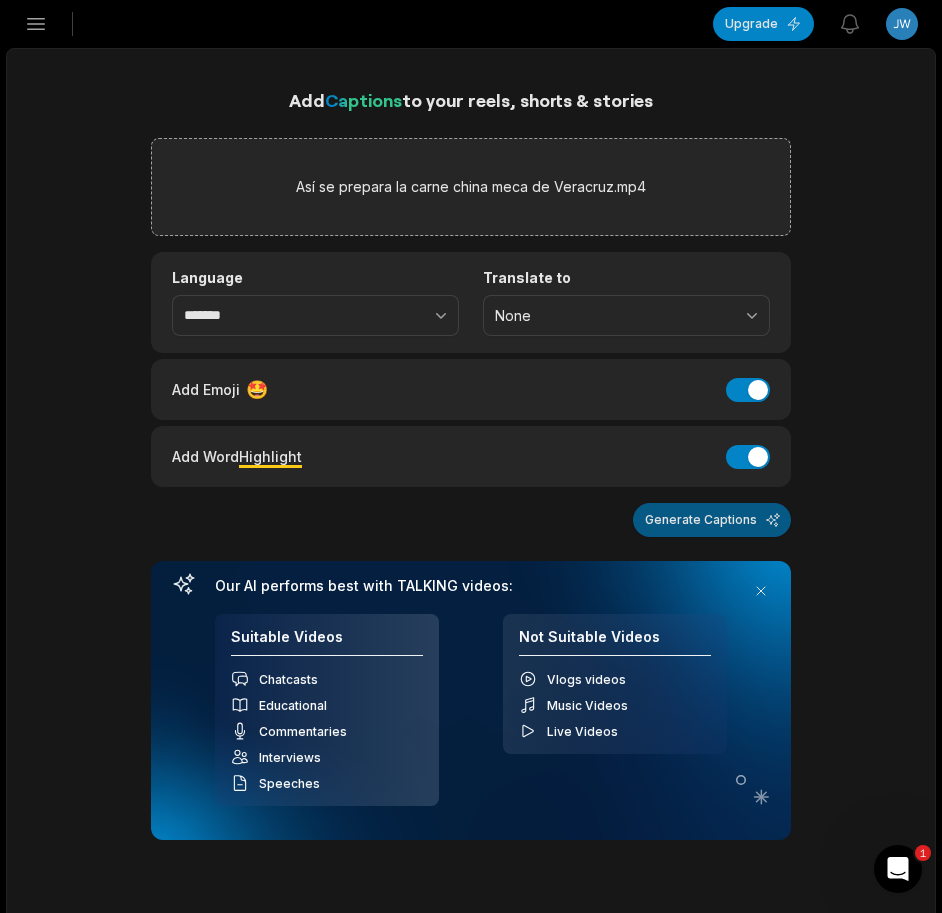 click on "Generate Captions" at bounding box center [712, 520] 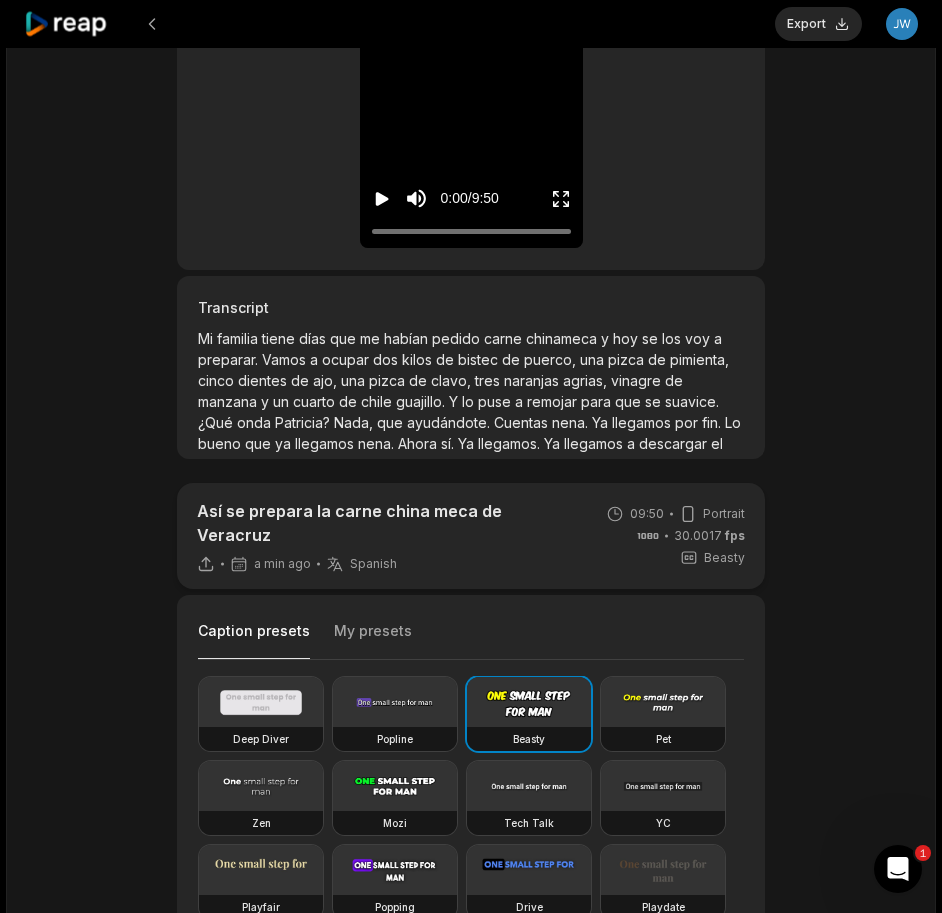 scroll, scrollTop: 500, scrollLeft: 0, axis: vertical 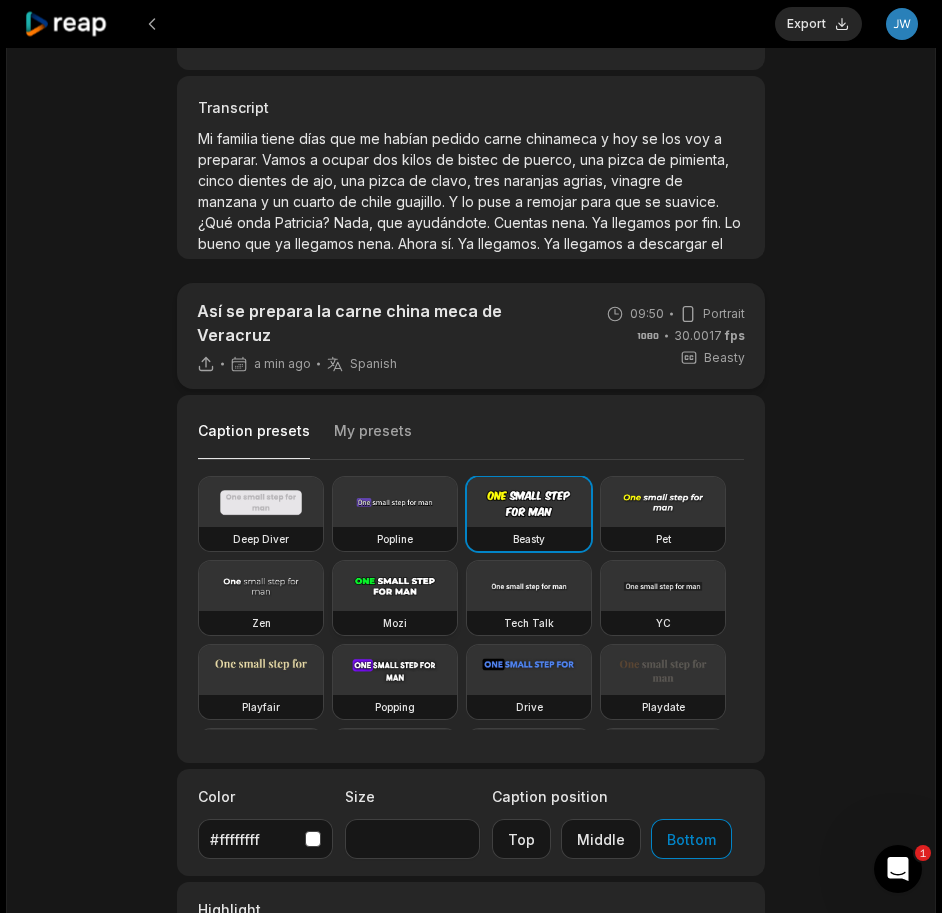 click at bounding box center (395, 586) 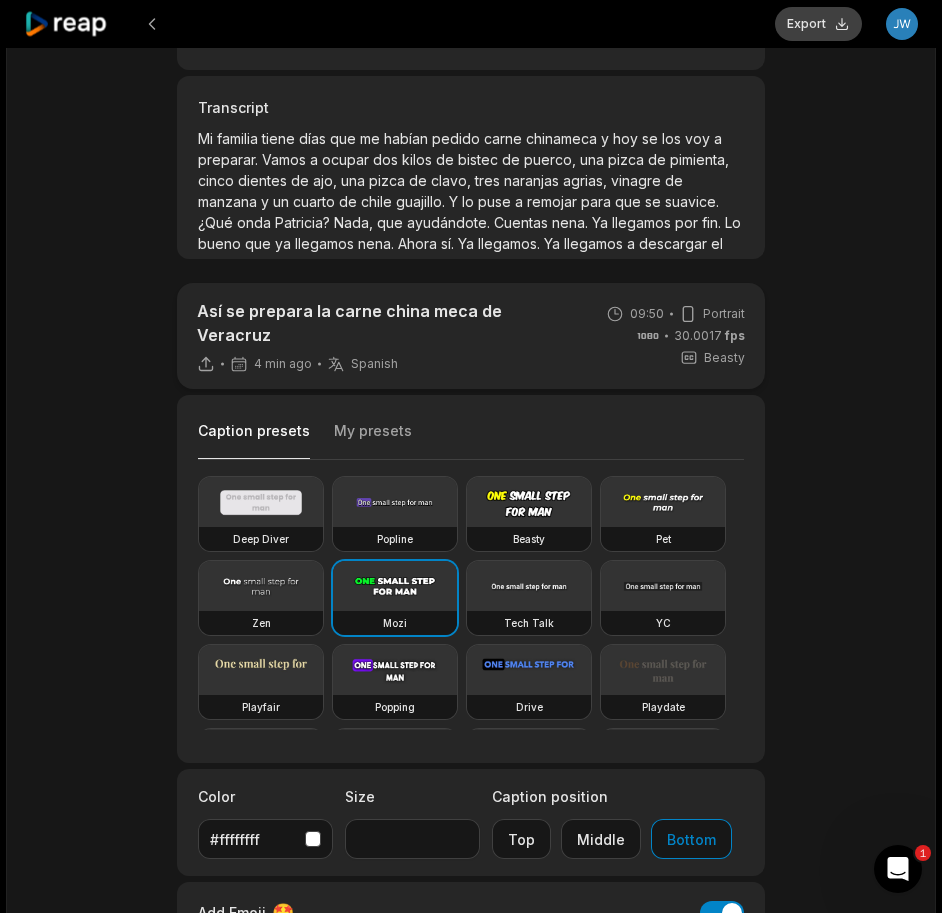 click on "Export" at bounding box center [818, 24] 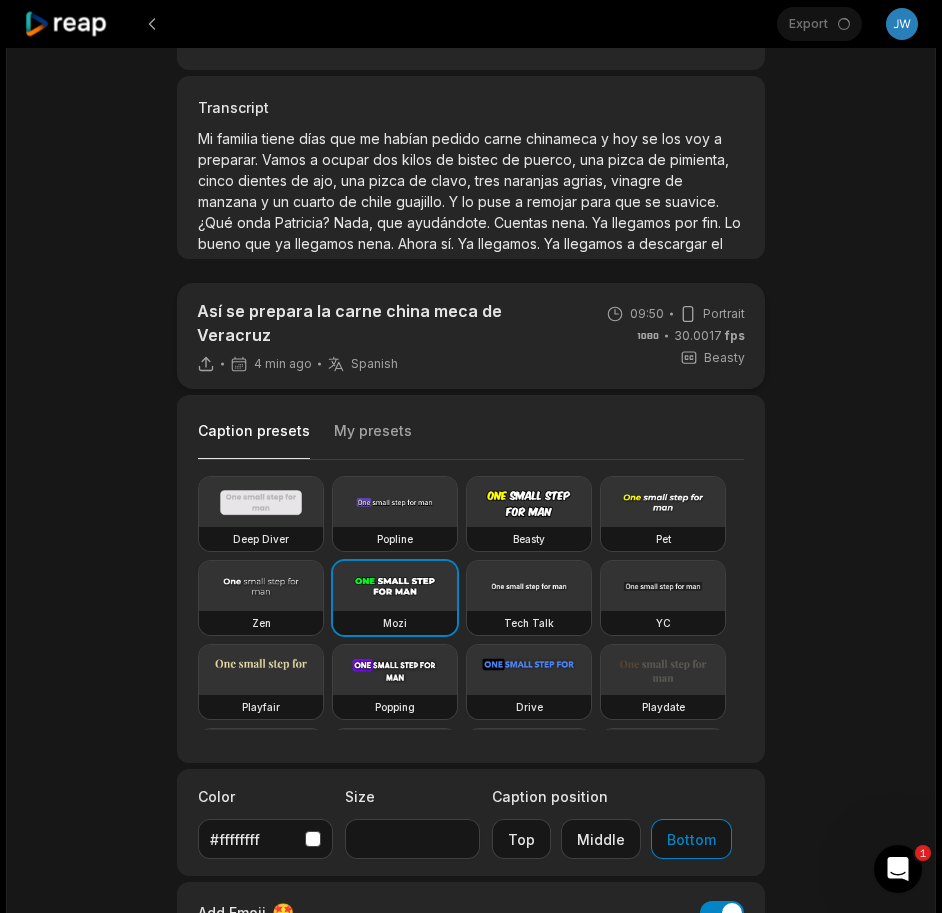 scroll, scrollTop: 500, scrollLeft: 0, axis: vertical 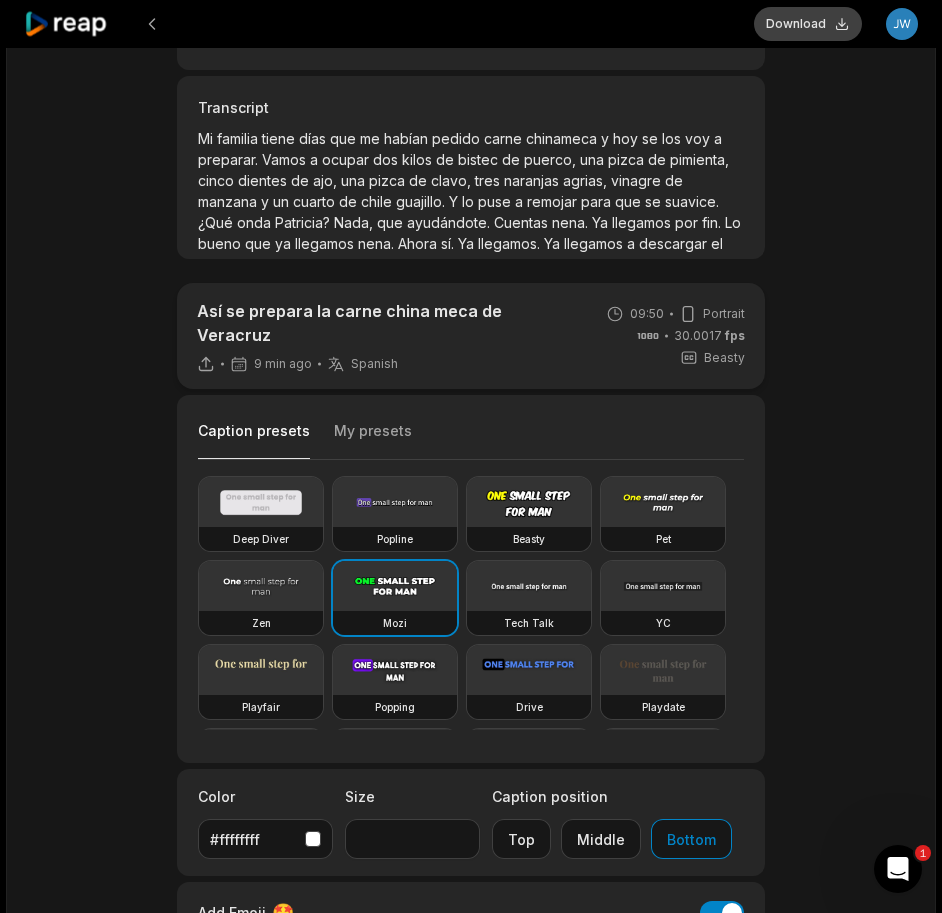 click on "Download" at bounding box center (808, 24) 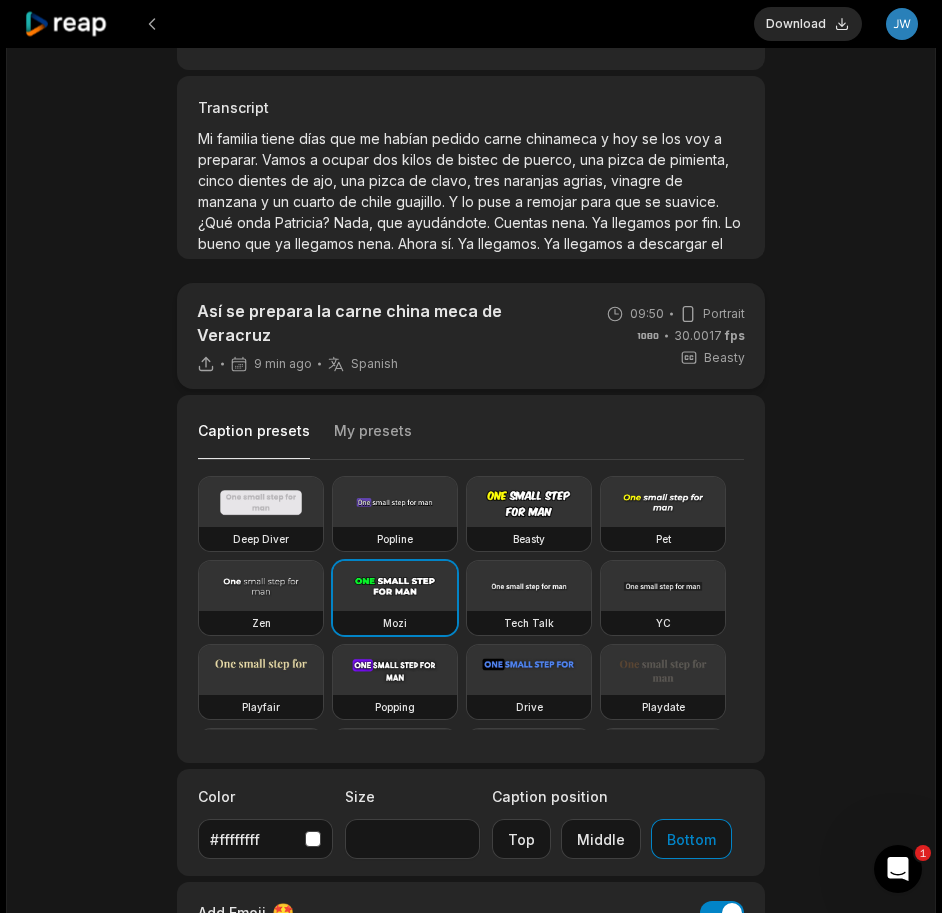 click on "Así se prepara la carne china meca de Veracruz 9 min ago Spanish es 09:50 Portrait 30.0017   fps Beasty Caption presets My presets Deep Diver Popline Beasty Pet Zen Mozi Tech Talk YC Playfair Popping Drive Playdate Galaxy Turban Flipper Spell Youshaei Pod P Noah Phantom Color #ffffffff Size ** Caption position Top Middle Bottom Add Emoji 🤩 Add Emoji Add Word  Highlight Add Word Highlight Publish Save draft Low-res preview Open in video editor Mi Mi   familia familia   tiene tiene   días días que que   me me   habían habían   pedido pedido carne carne chinameca chinameca   y y   hoy hoy   se se   los los voy voy   a a   preparar preparar Vamos Vamos   a a   ocupar ocupar   dos dos   kilos kilos de de   bistec bistec   de de   puerco, puerco,   una una pizca pizca   de de   pimienta, pimienta,   cinco cinco dientes dientes   de de   ajo, ajo,   una una   pizca pizca de de   clavo, clavo,   tres tres   naranjas naranjas agrias, agrias,   vinagre vinagre   de de manzana y y" at bounding box center [471, 314] 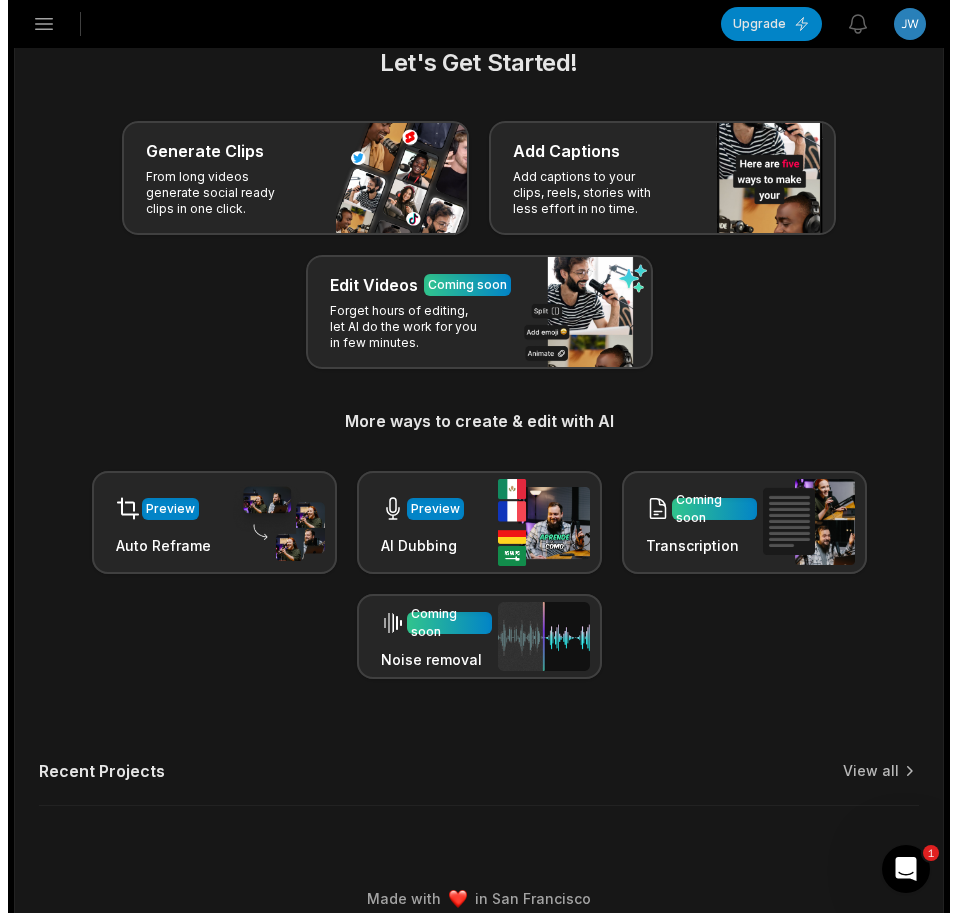 scroll, scrollTop: 62, scrollLeft: 0, axis: vertical 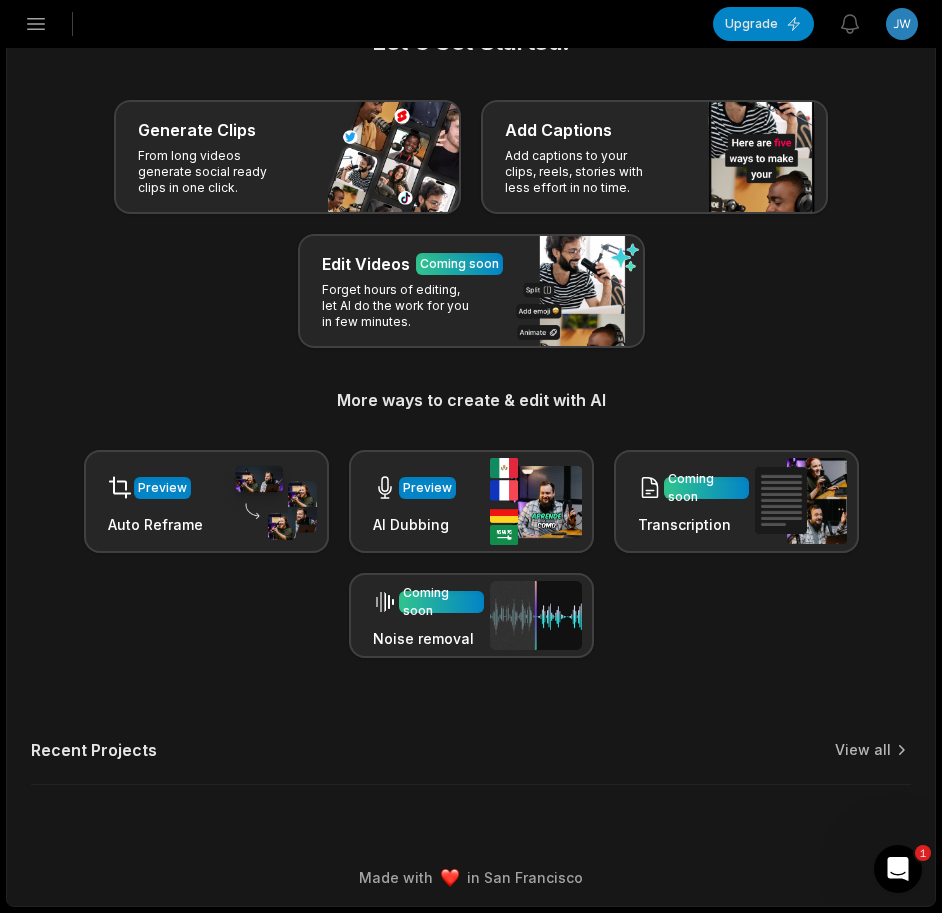 click 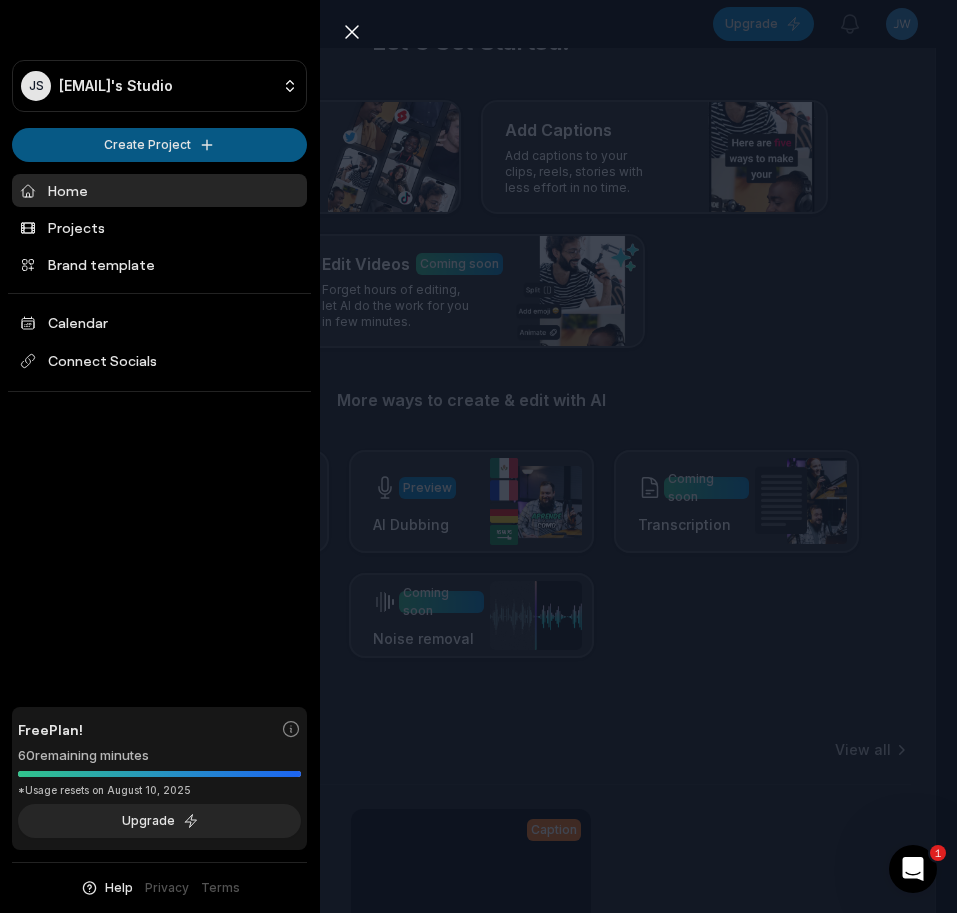 click on "JS Jwnugur@telegmail.com's Studio Create Project Home Projects Brand template Calendar Connect Socials Free  Plan! 60  remaining minutes *Usage resets on August 10, 2025 Upgrade Help Privacy Terms Open sidebar Upgrade View notifications Open user menu   Let's Get Started! Generate Clips From long videos generate social ready clips in one click. Add Captions Add captions to your clips, reels, stories with less effort in no time. Edit Videos Coming soon Forget hours of editing, let AI do the work for you in few minutes. More ways to create & edit with AI Preview Auto Reframe Preview AI Dubbing Coming soon Transcription Coming soon Noise removal Recent Projects View all Caption 09:50 Así se prepara la carne china meca de Veracruz Open options 12 minutes ago Made with   in San Francisco 1 Close sidebar JS Jwnugur@telegmail.com's Studio Create Project Home Projects Brand template Calendar Connect Socials Free  Plan! 60  remaining minutes *Usage resets on August 10, 2025 Upgrade Help Privacy Terms" at bounding box center (478, 394) 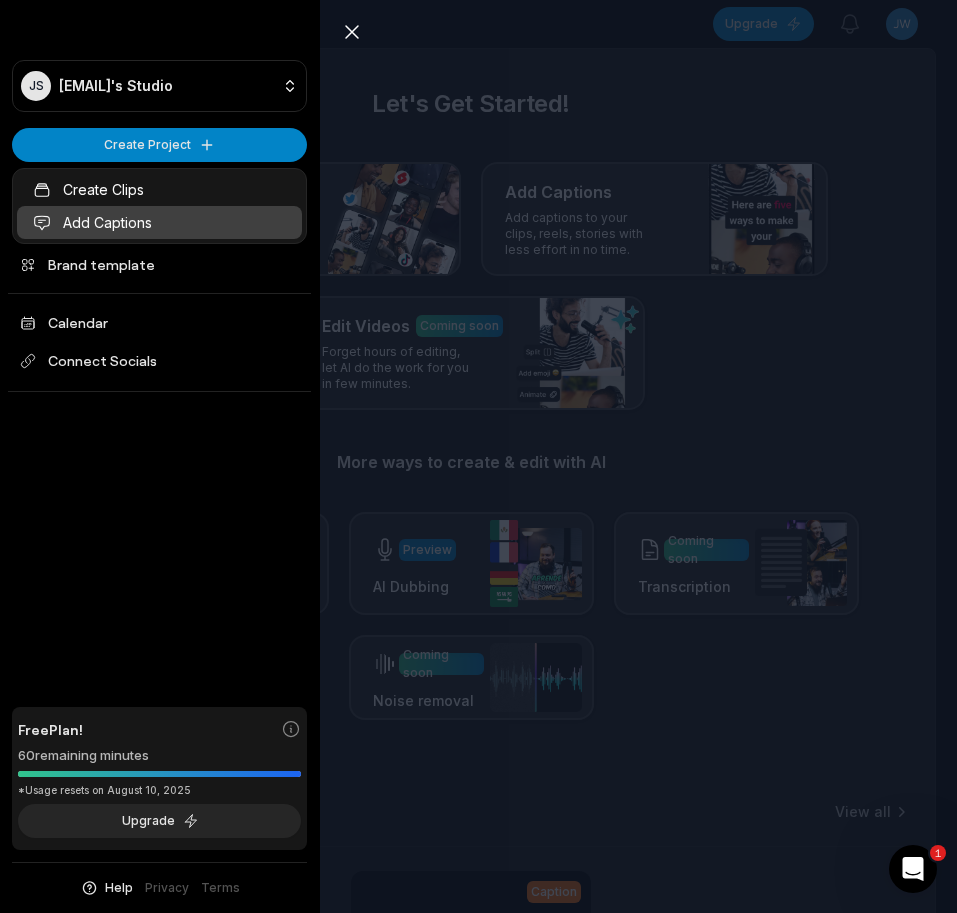 click on "Add Captions" at bounding box center (159, 222) 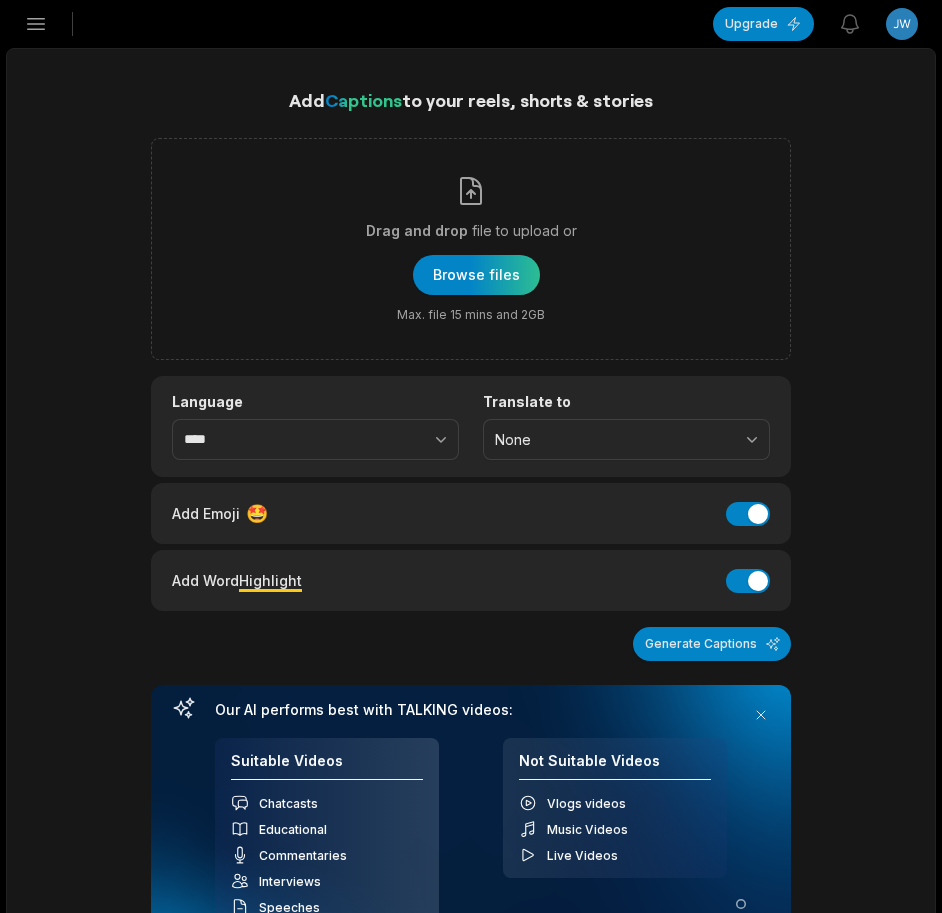scroll, scrollTop: 0, scrollLeft: 0, axis: both 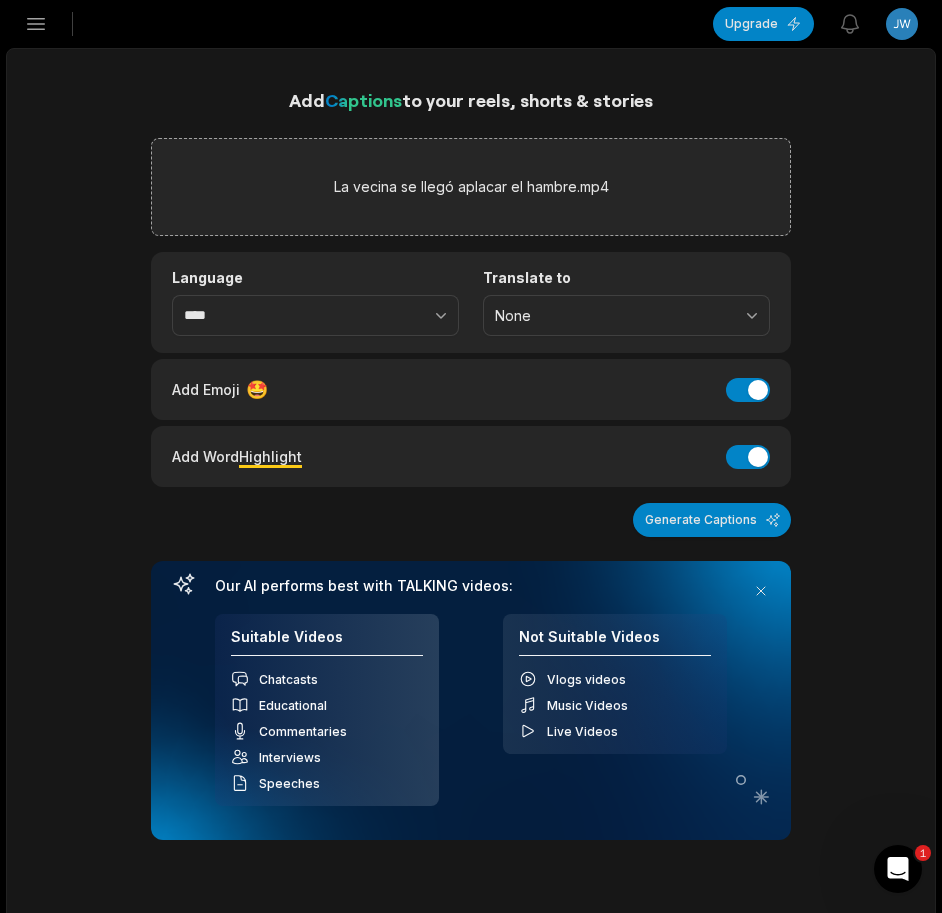 click on "Add Captions to your reels, shorts & stories La vecina se llegó aplacar el hambre.mp4 Language **** Translate to None Add Emoji 🤩 Add Emoji Add Word Highlight Add Word Highlight Generate Captions Your browser does not support mp4 format. Our AI performs best with TALKING videos: Suitable Videos Chatcasts Educational Commentaries Interviews Speeches Not Suitable Videos Vlogs videos Music Videos Live Videos Recent Projects View all Caption 09:50 Así se prepara la carne china meca de Veracruz Open options 12 minutes ago" at bounding box center [471, 669] 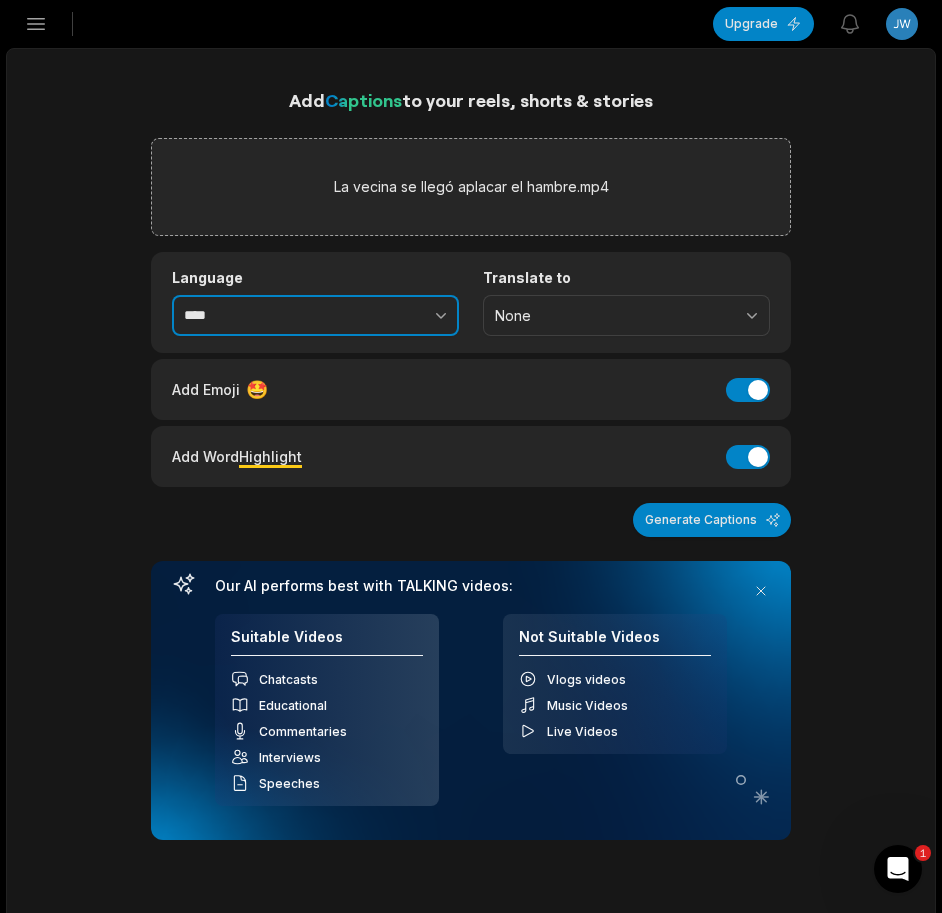 click at bounding box center (397, 316) 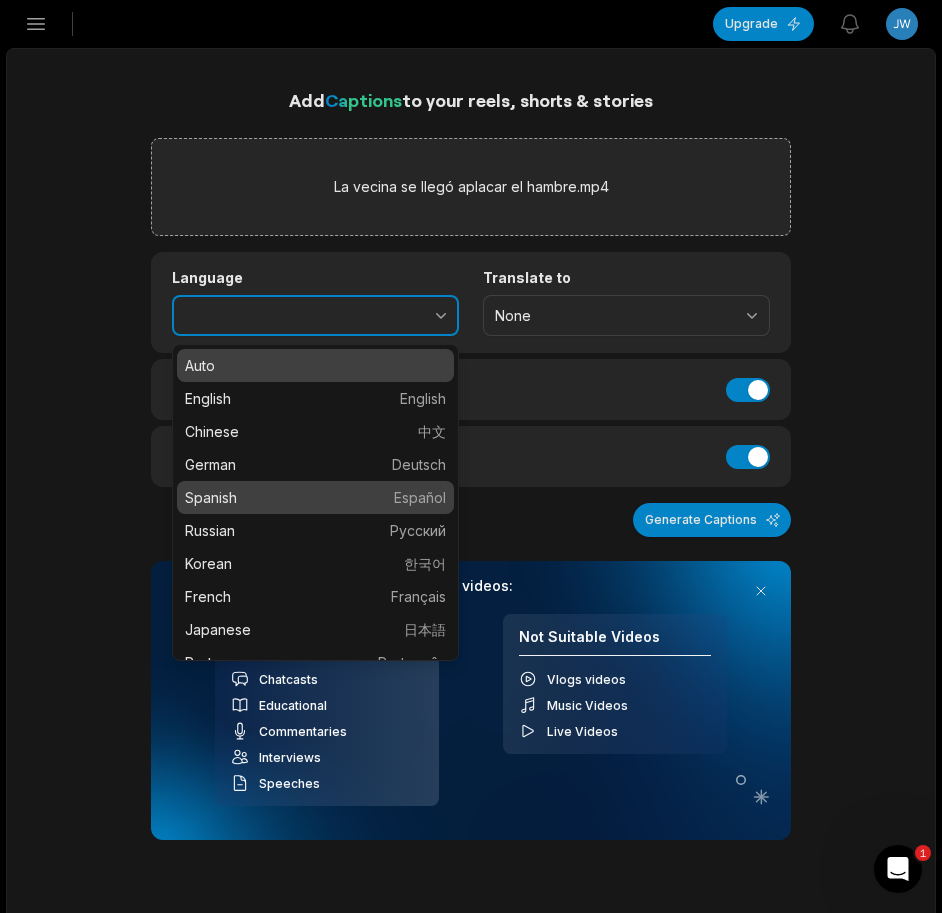 type on "*******" 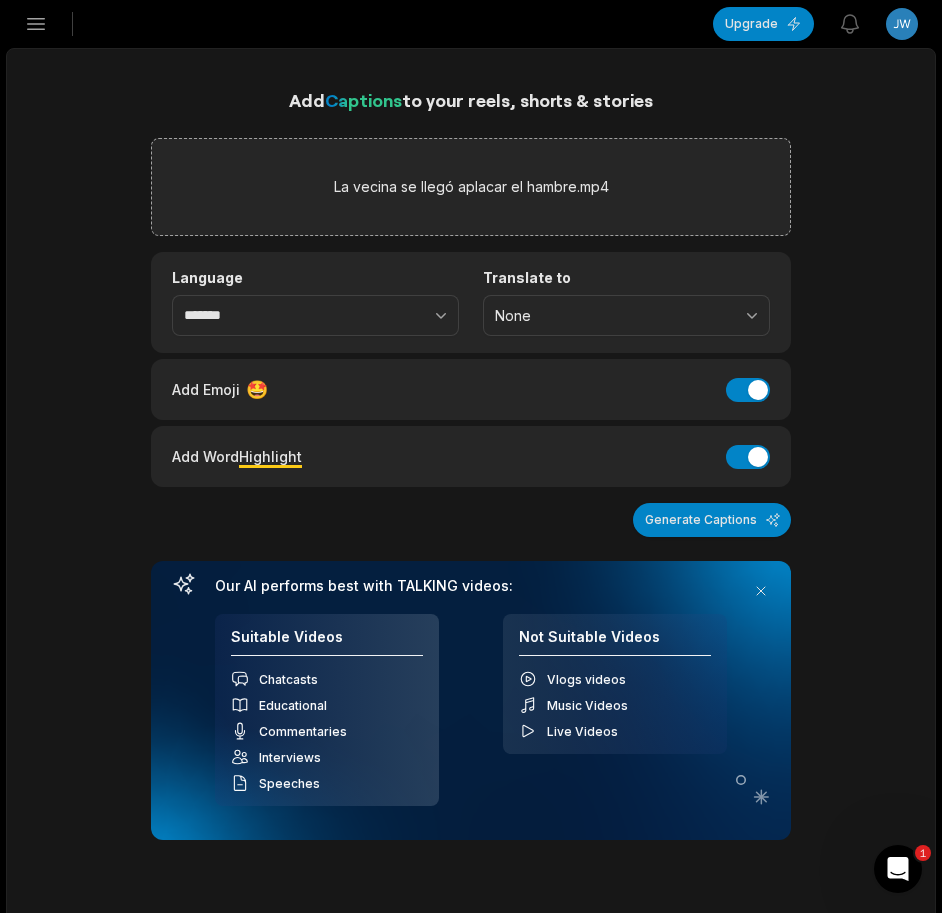 click on "Generate Captions" at bounding box center [712, 520] 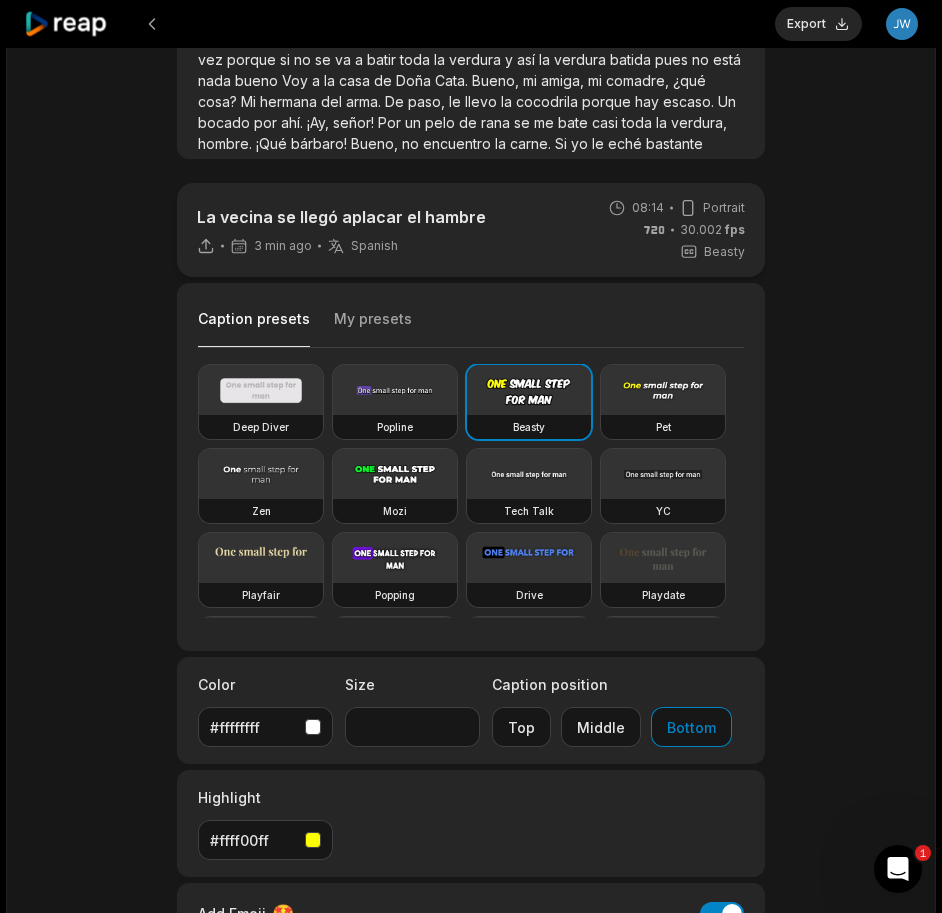 scroll, scrollTop: 400, scrollLeft: 0, axis: vertical 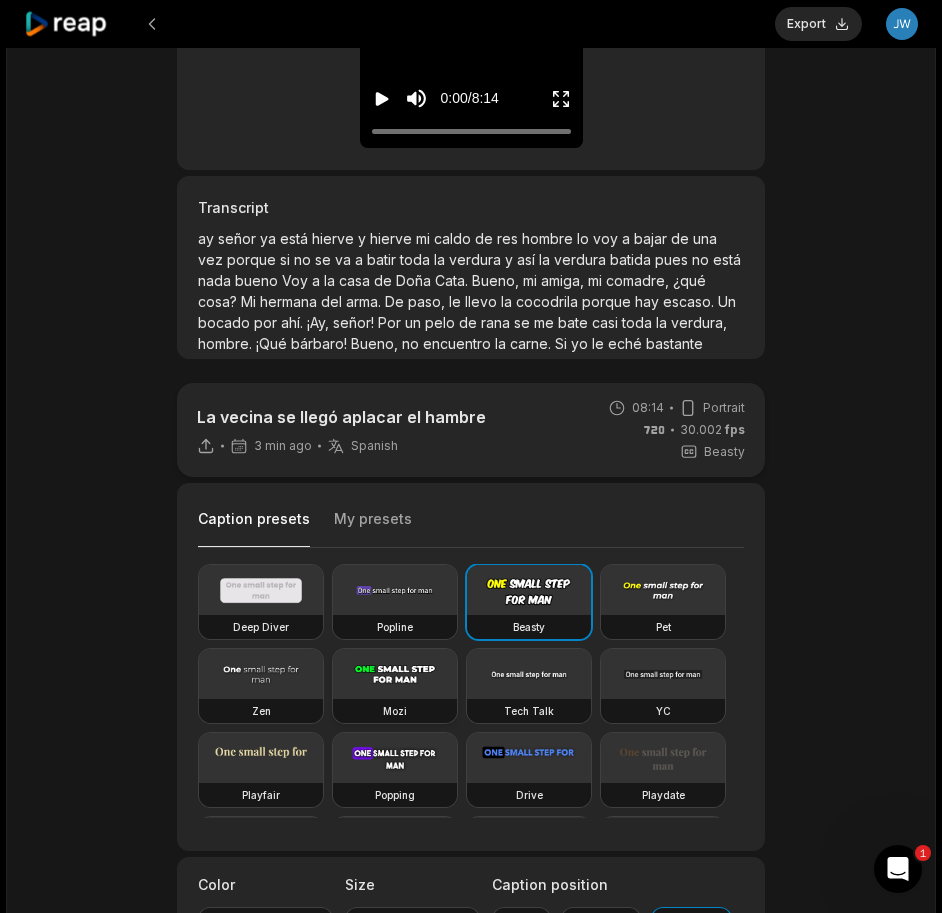 click at bounding box center [395, 674] 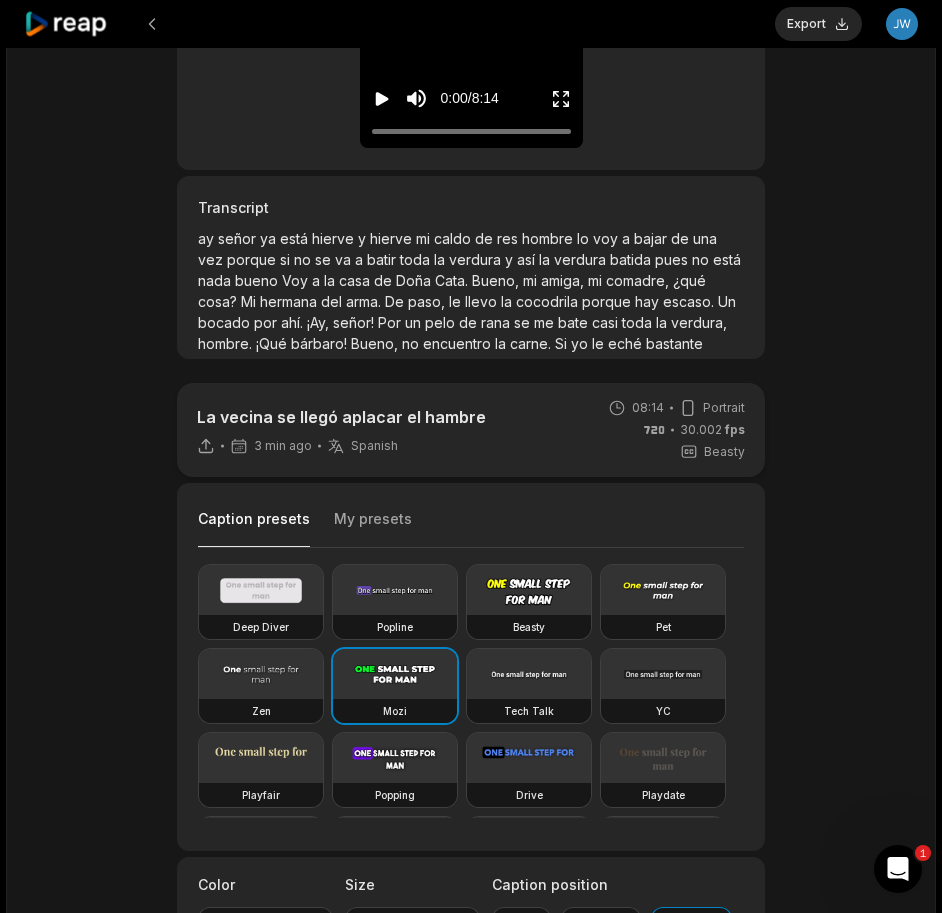 drag, startPoint x: 839, startPoint y: 29, endPoint x: 851, endPoint y: 34, distance: 13 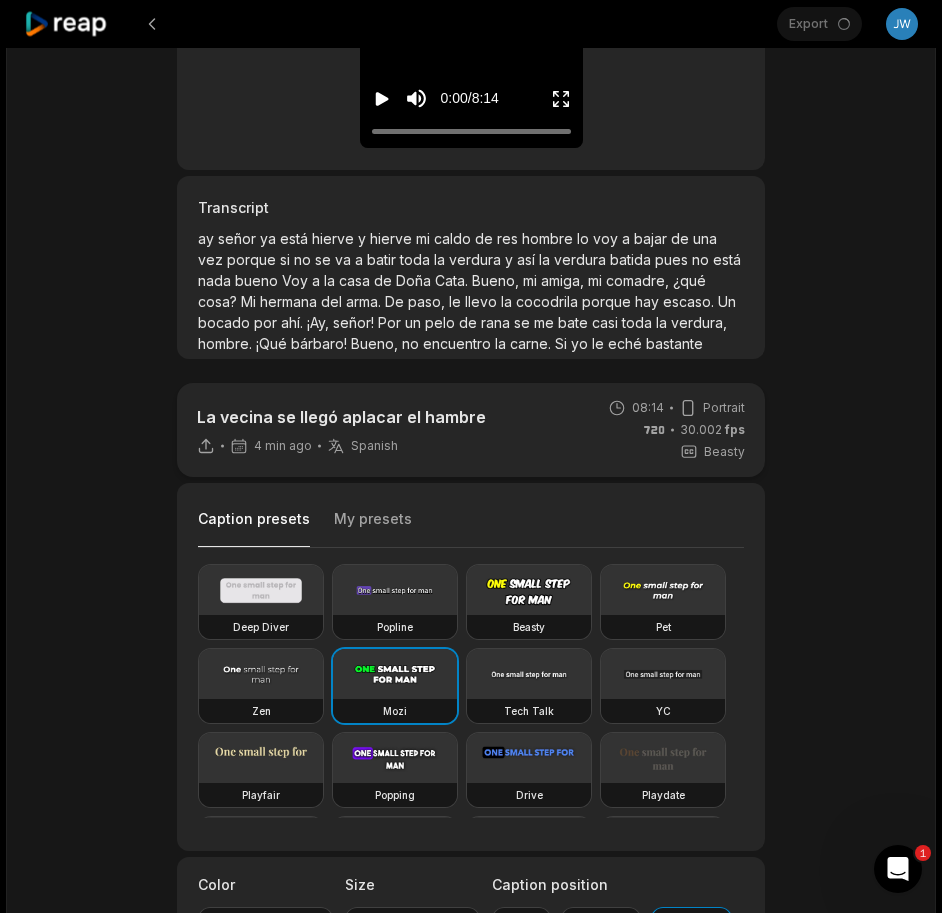 scroll, scrollTop: 400, scrollLeft: 0, axis: vertical 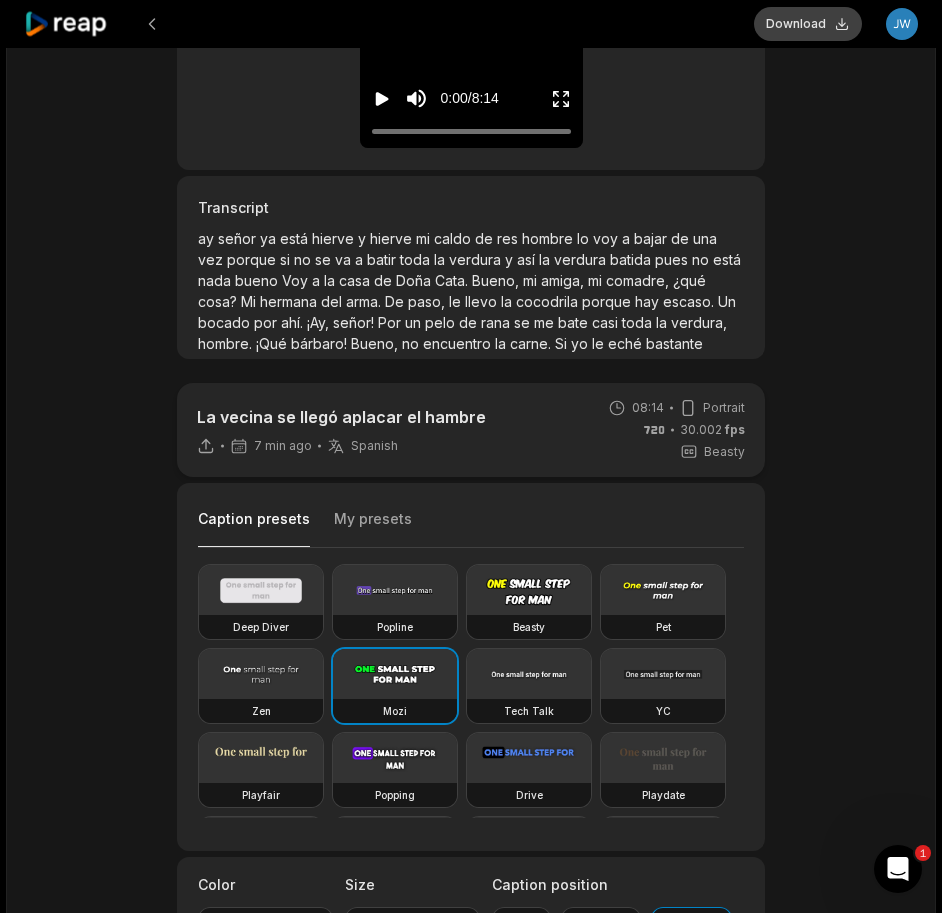 click on "Download" at bounding box center (808, 24) 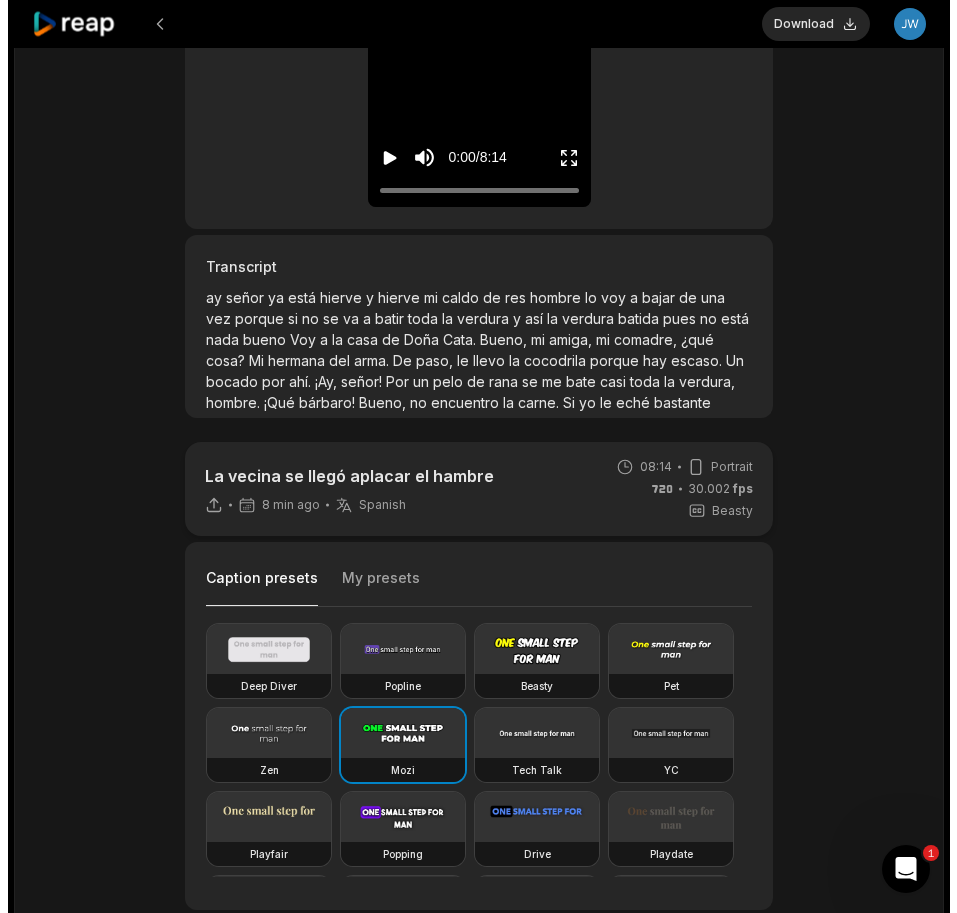 scroll, scrollTop: 0, scrollLeft: 0, axis: both 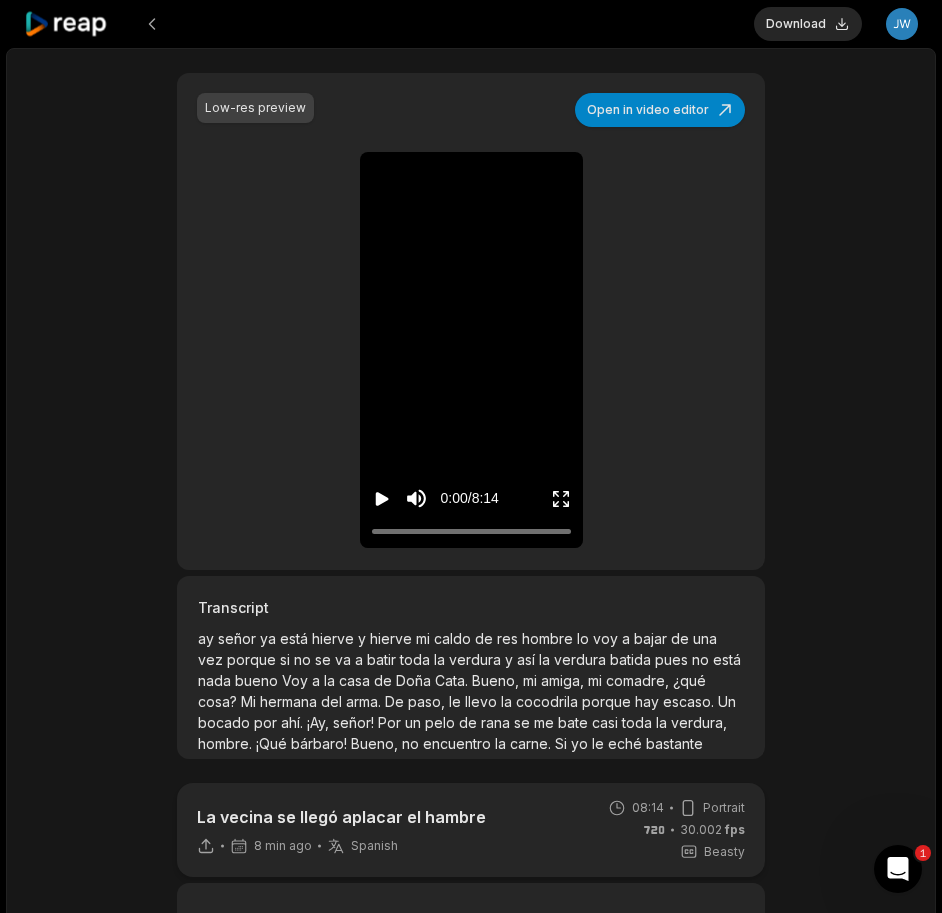 click 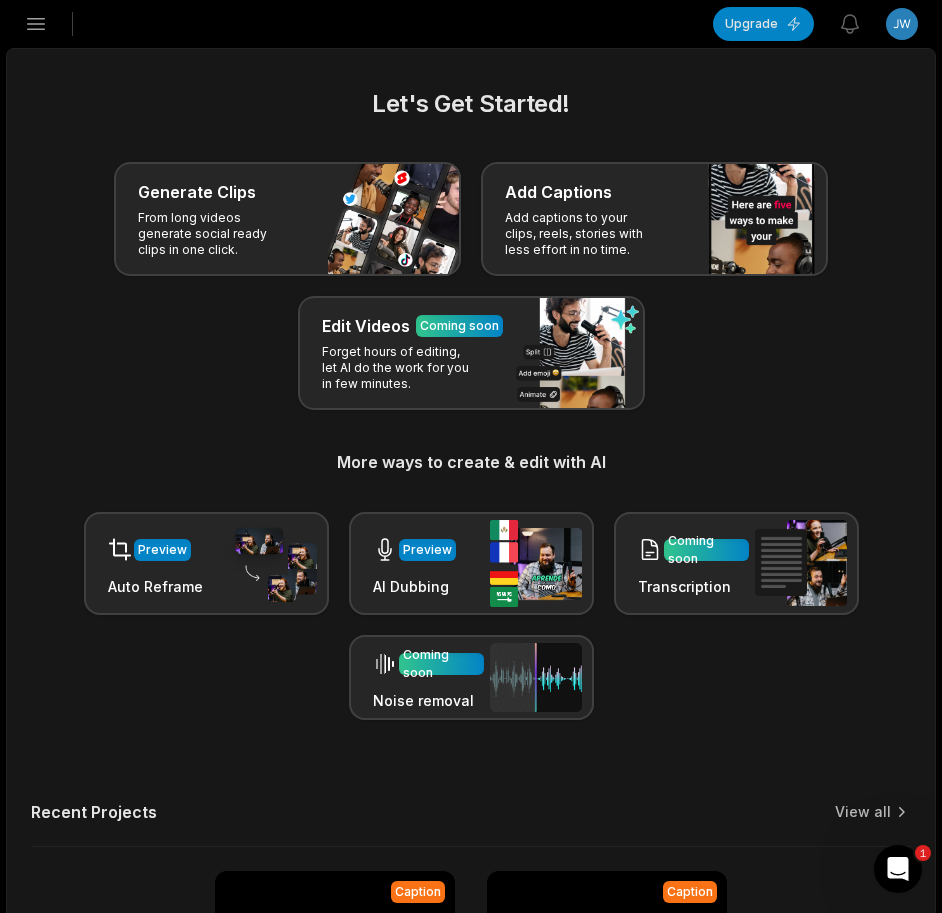 click 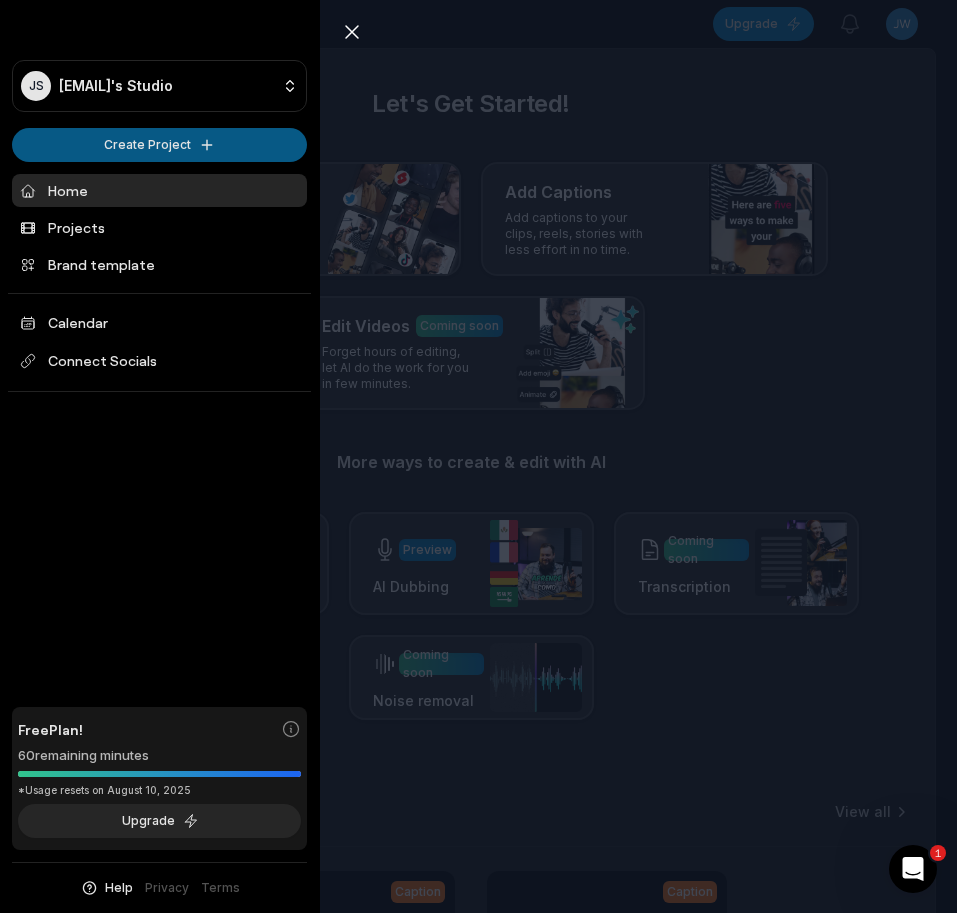 click on "JS Jwnugur@telegmail.com's Studio Create Project Home Projects Brand template Calendar Connect Socials Free  Plan! 60  remaining minutes *Usage resets on August 10, 2025 Upgrade Help Privacy Terms Open sidebar Upgrade View notifications Open user menu   Let's Get Started! Generate Clips From long videos generate social ready clips in one click. Add Captions Add captions to your clips, reels, stories with less effort in no time. Edit Videos Coming soon Forget hours of editing, let AI do the work for you in few minutes. More ways to create & edit with AI Preview Auto Reframe Preview AI Dubbing Coming soon Transcription Coming soon Noise removal Recent Projects View all Caption 08:14 La vecina se llegó aplacar el hambre Open options 8 minutes ago Caption 09:50 Así se prepara la carne china meca de Veracruz Open options 24 minutes ago Made with   in San Francisco 1 Close sidebar JS Jwnugur@telegmail.com's Studio Create Project Home Projects Brand template Calendar Connect Socials Free  Plan! 60 Upgrade Help" at bounding box center [478, 456] 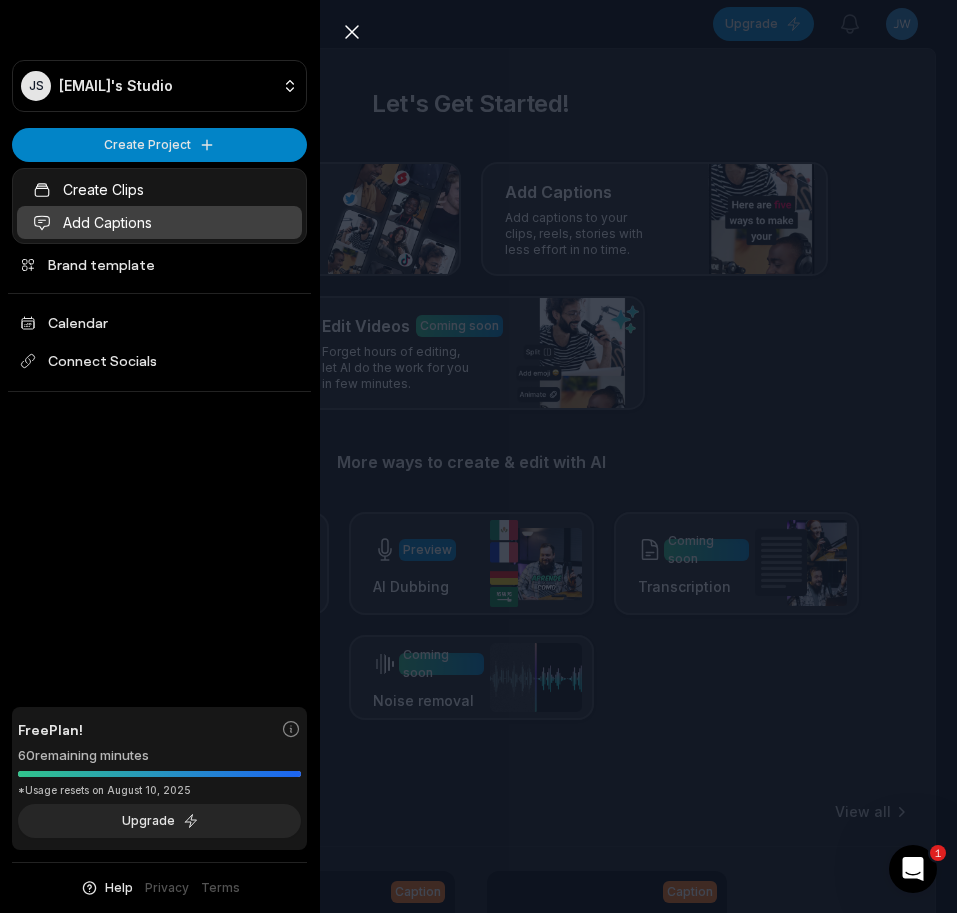 click on "Add Captions" at bounding box center (159, 222) 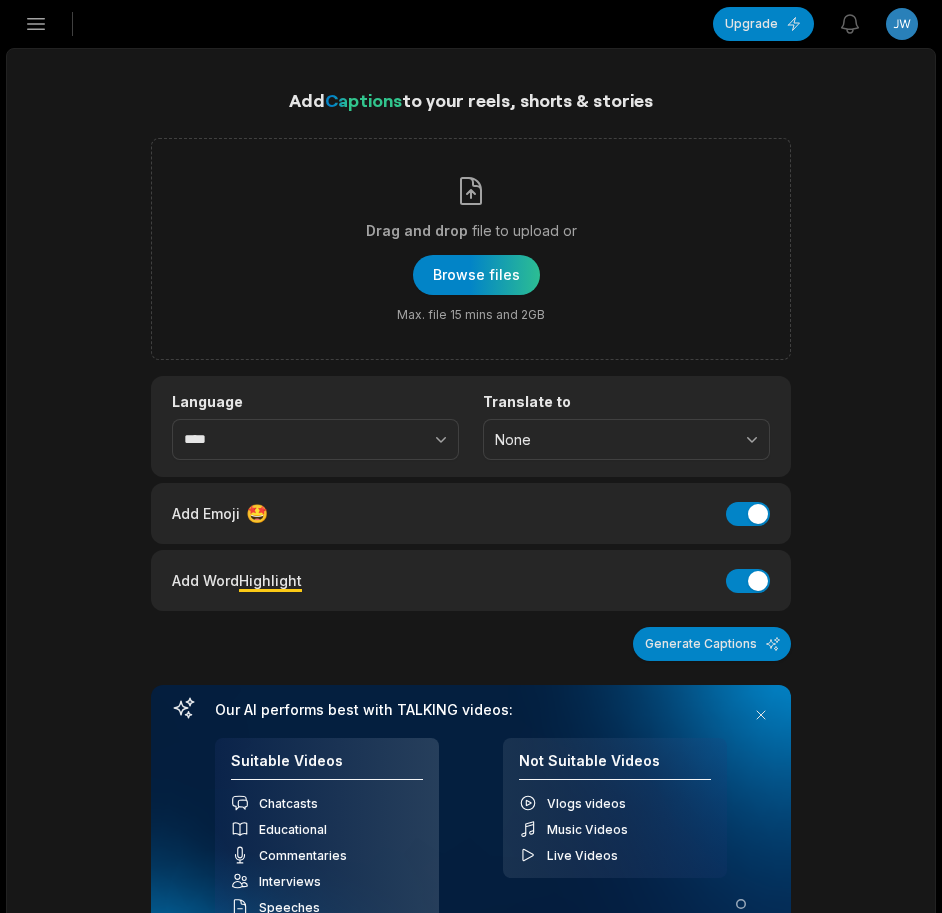 scroll, scrollTop: 0, scrollLeft: 0, axis: both 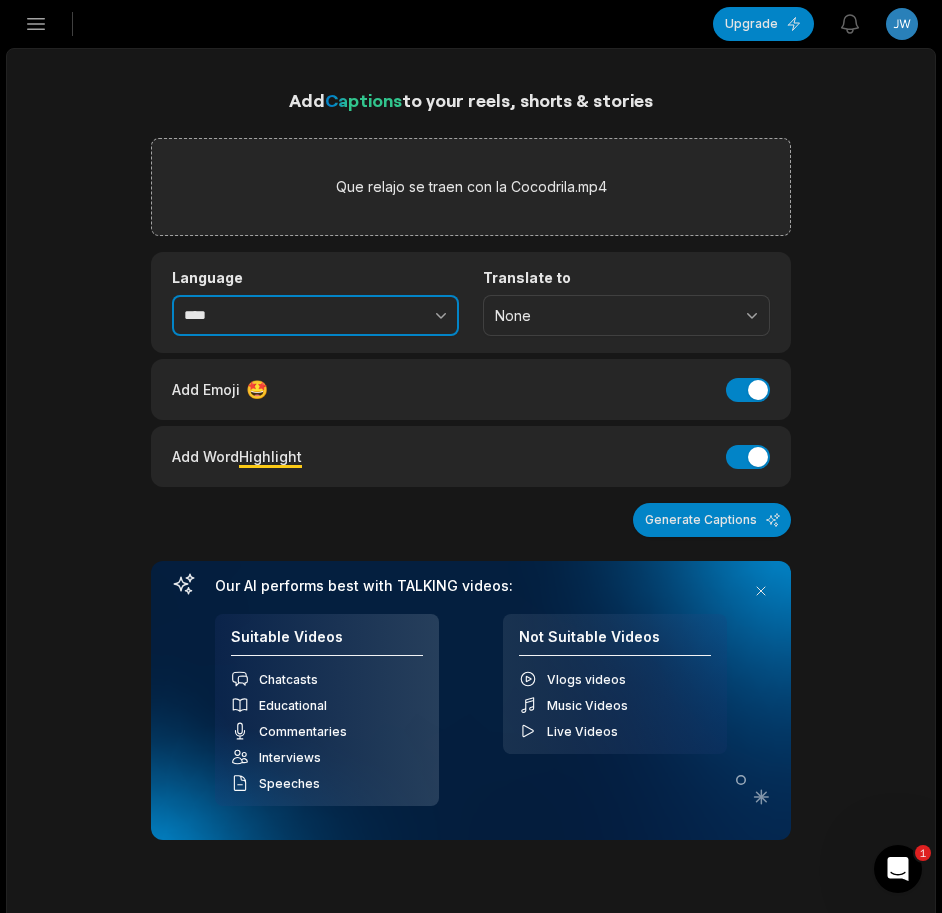 click at bounding box center [397, 316] 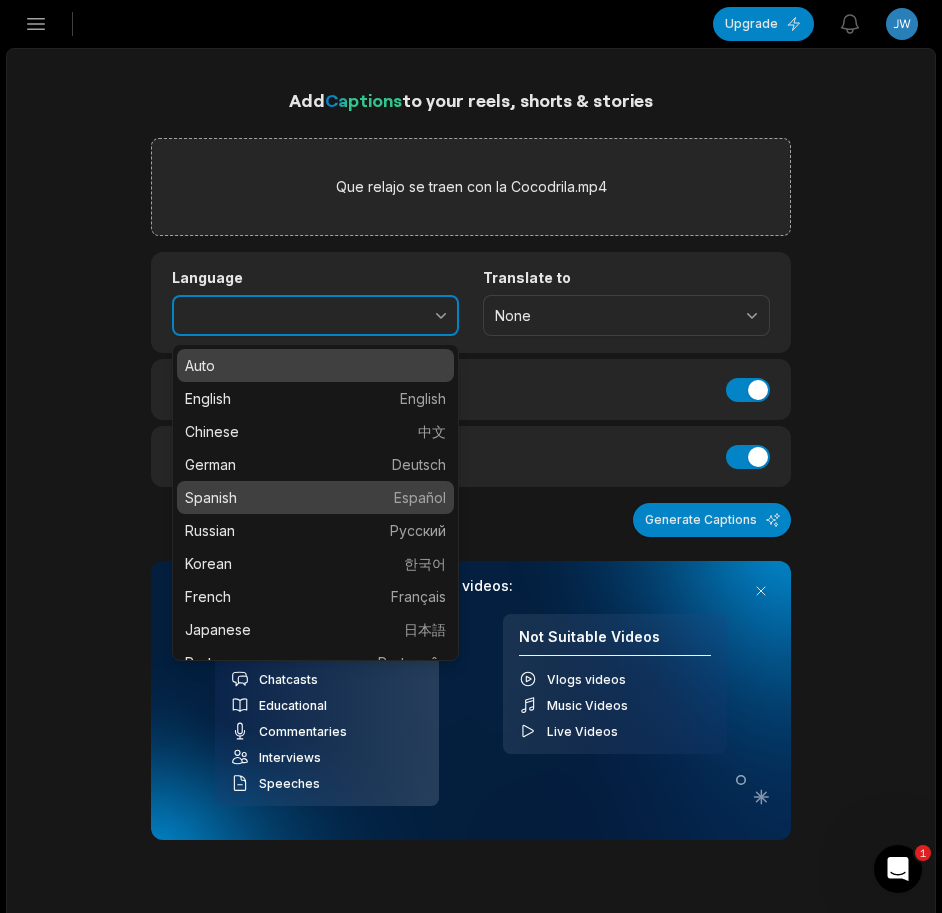 type on "*******" 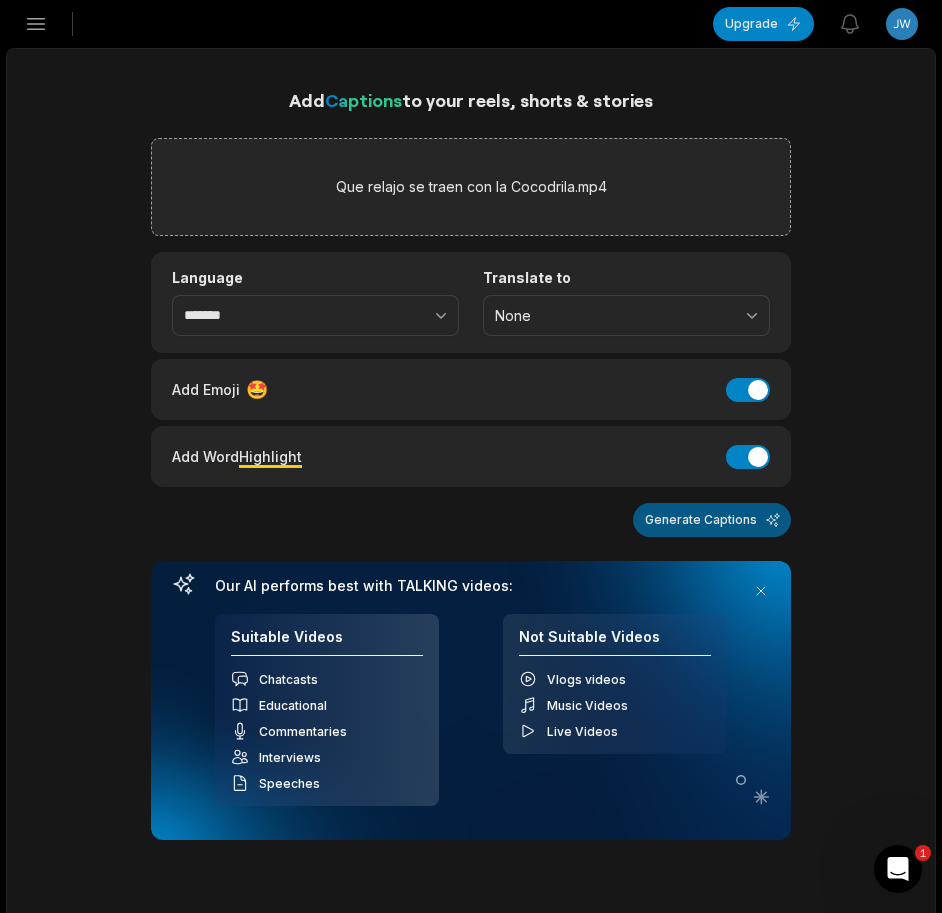 click on "Generate Captions" at bounding box center (712, 520) 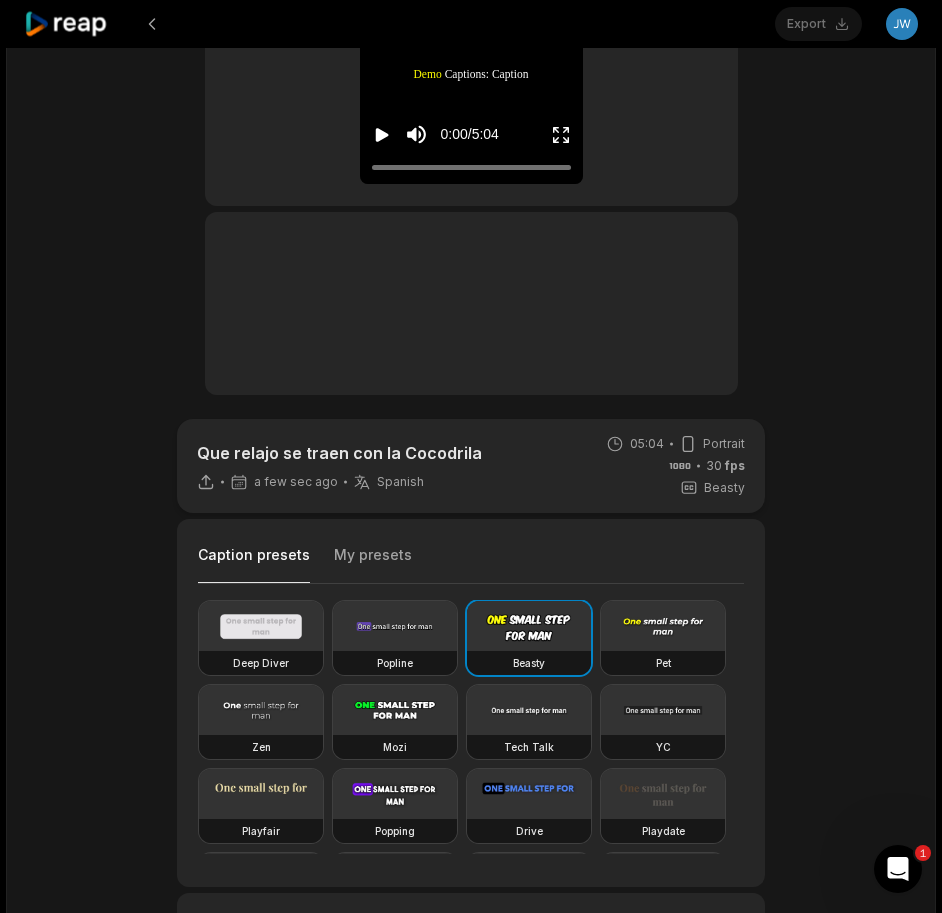 scroll, scrollTop: 0, scrollLeft: 0, axis: both 